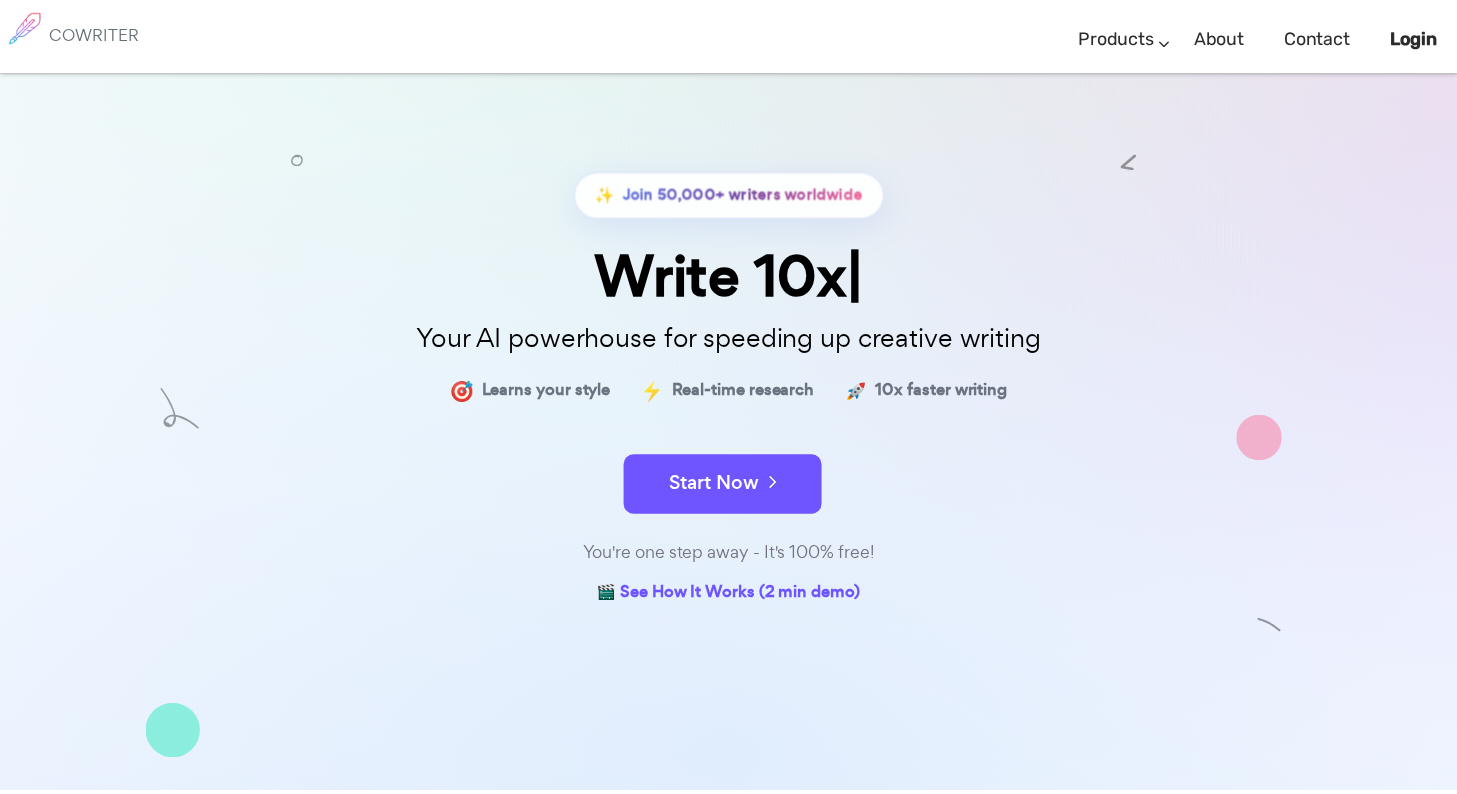 scroll, scrollTop: 0, scrollLeft: 0, axis: both 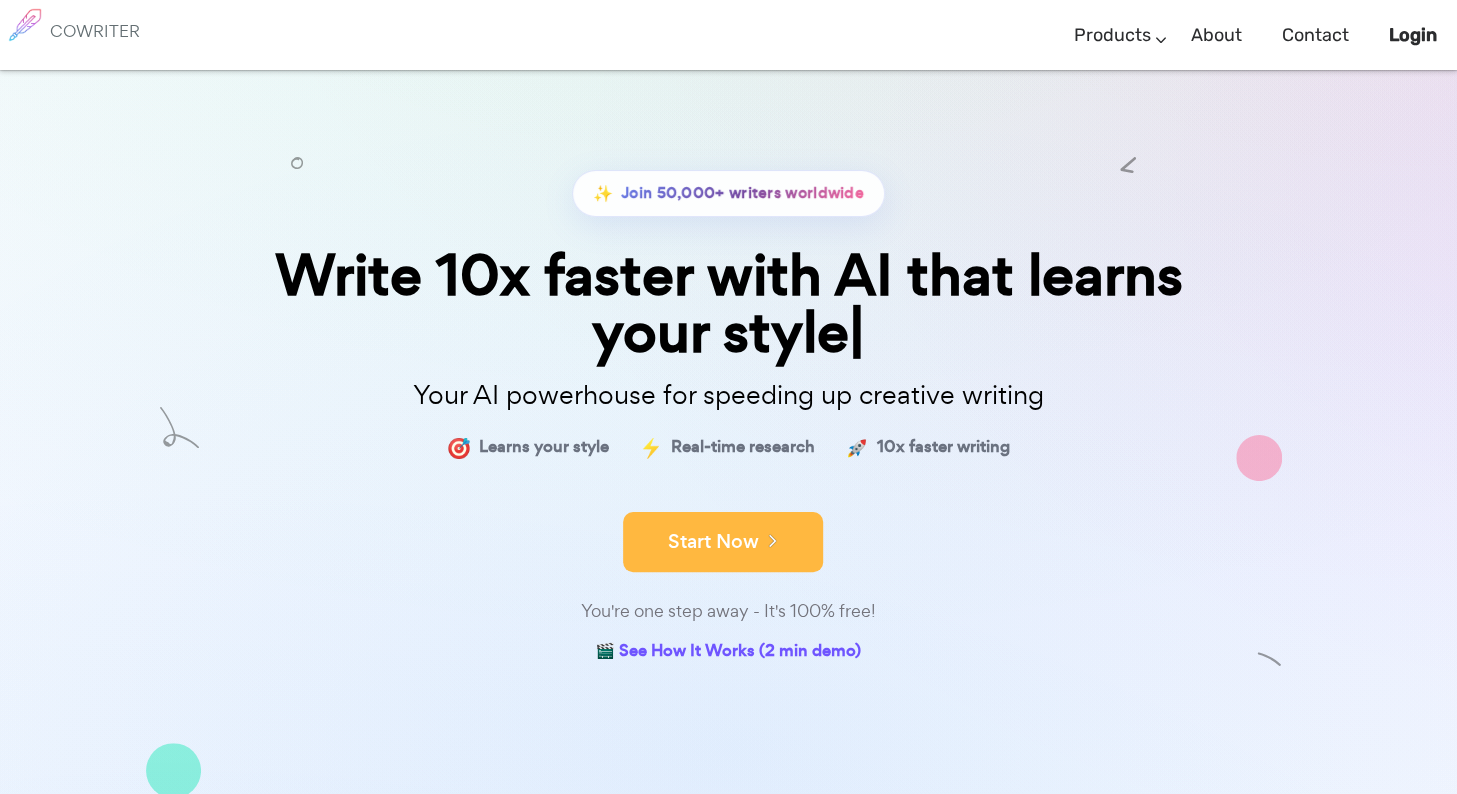 click on "Start Now" at bounding box center [723, 542] 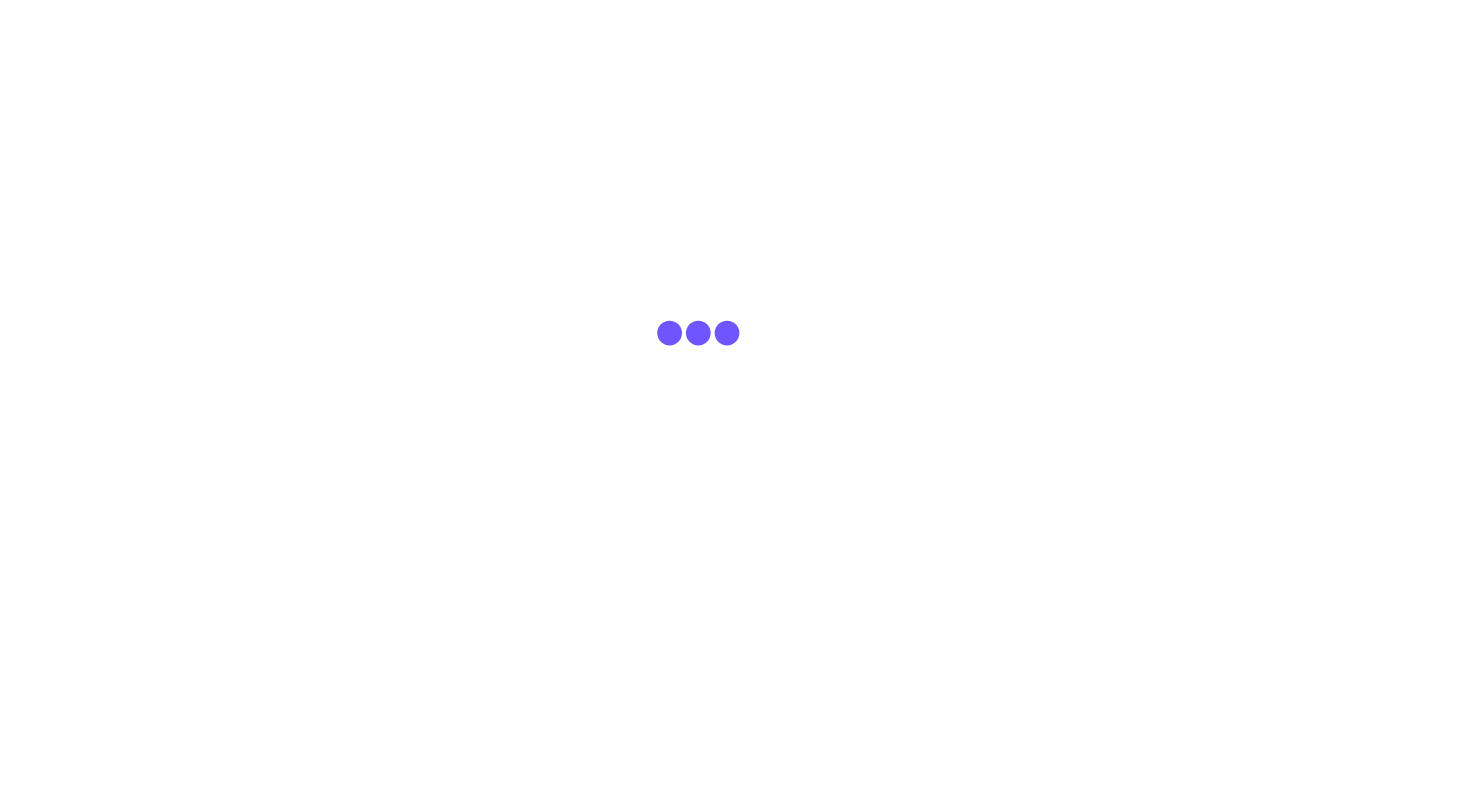 scroll, scrollTop: 0, scrollLeft: 0, axis: both 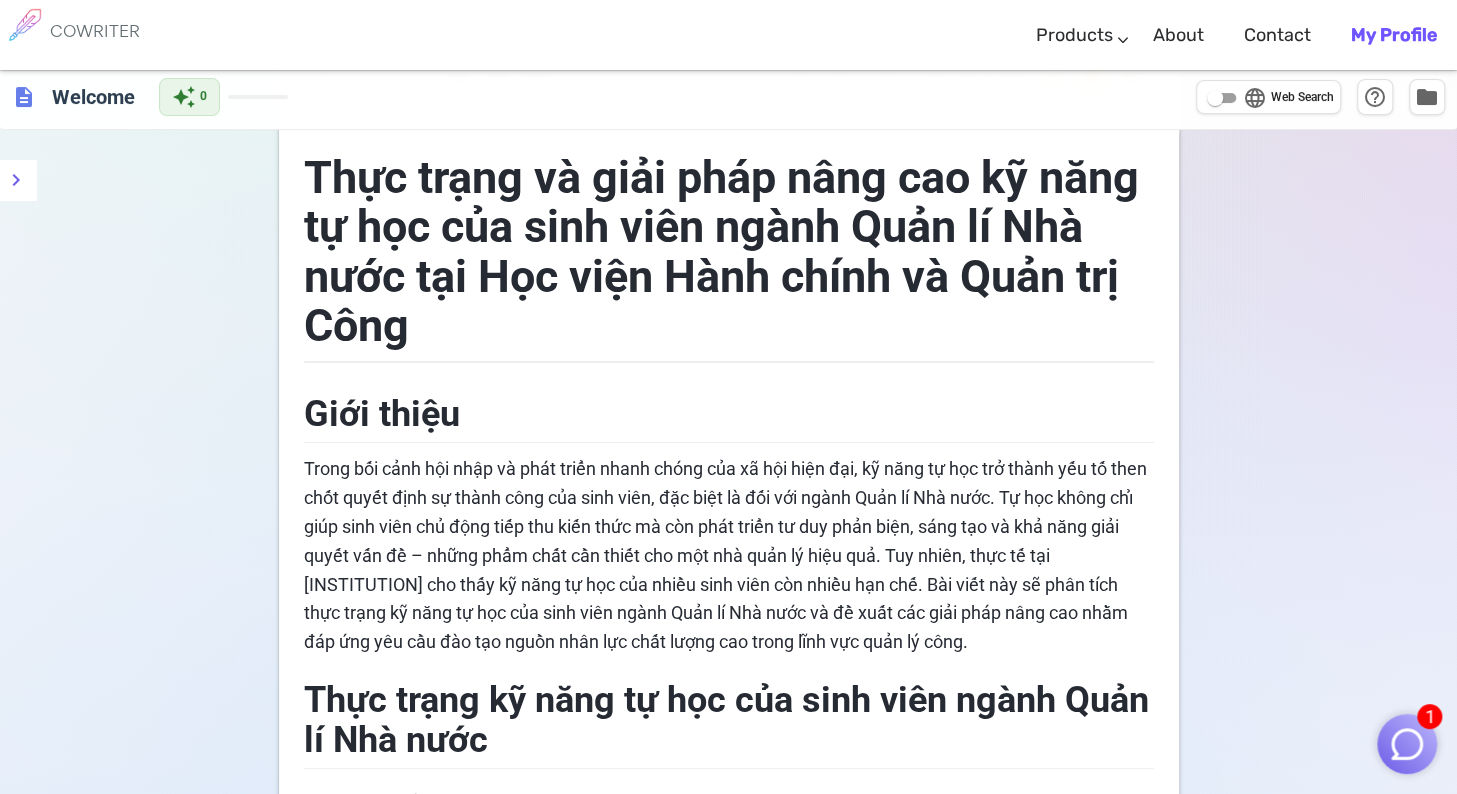 click on "COWRITER Products Writing Marketing Emails Images (soon) About Contact My Profile" at bounding box center (728, 35) 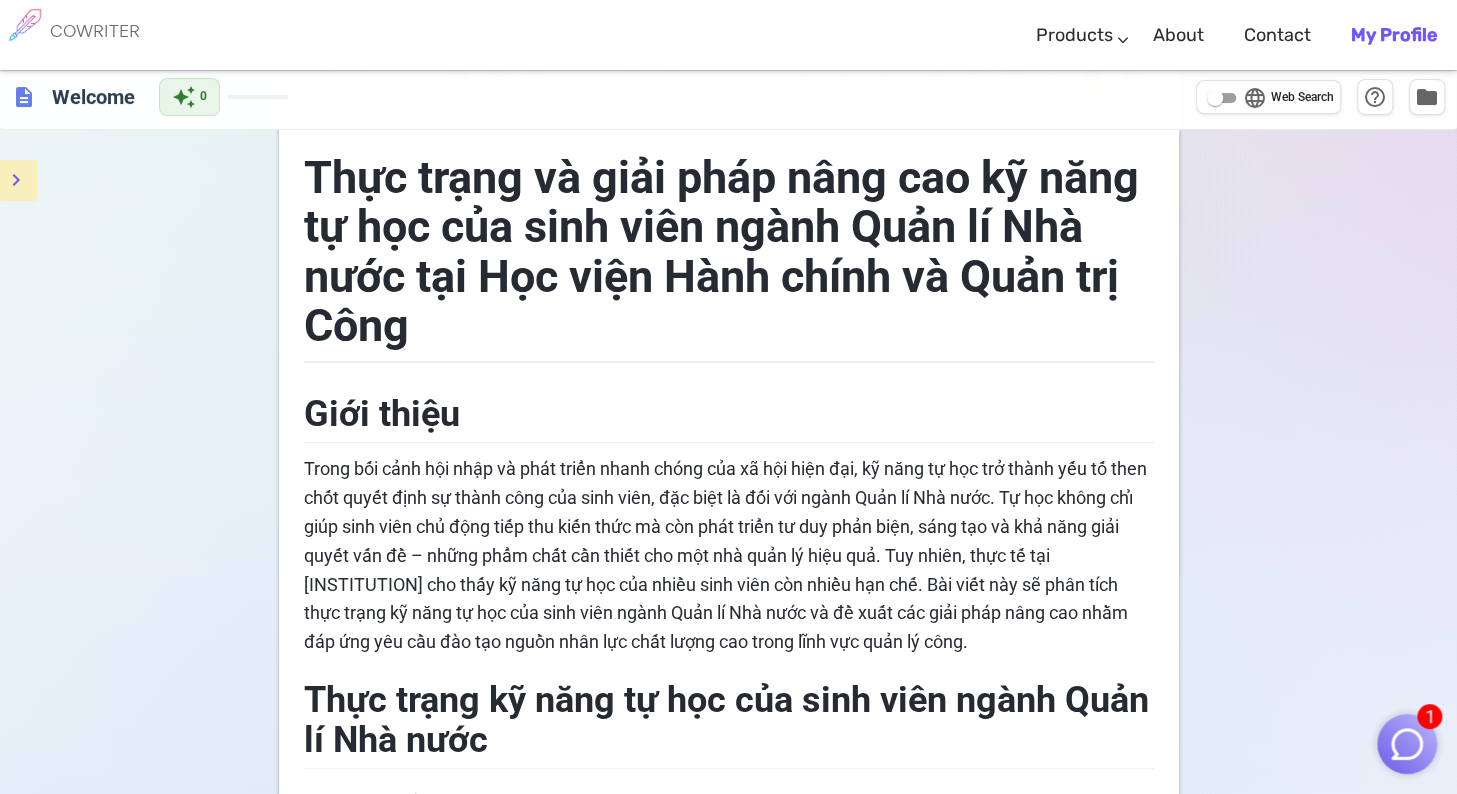 click 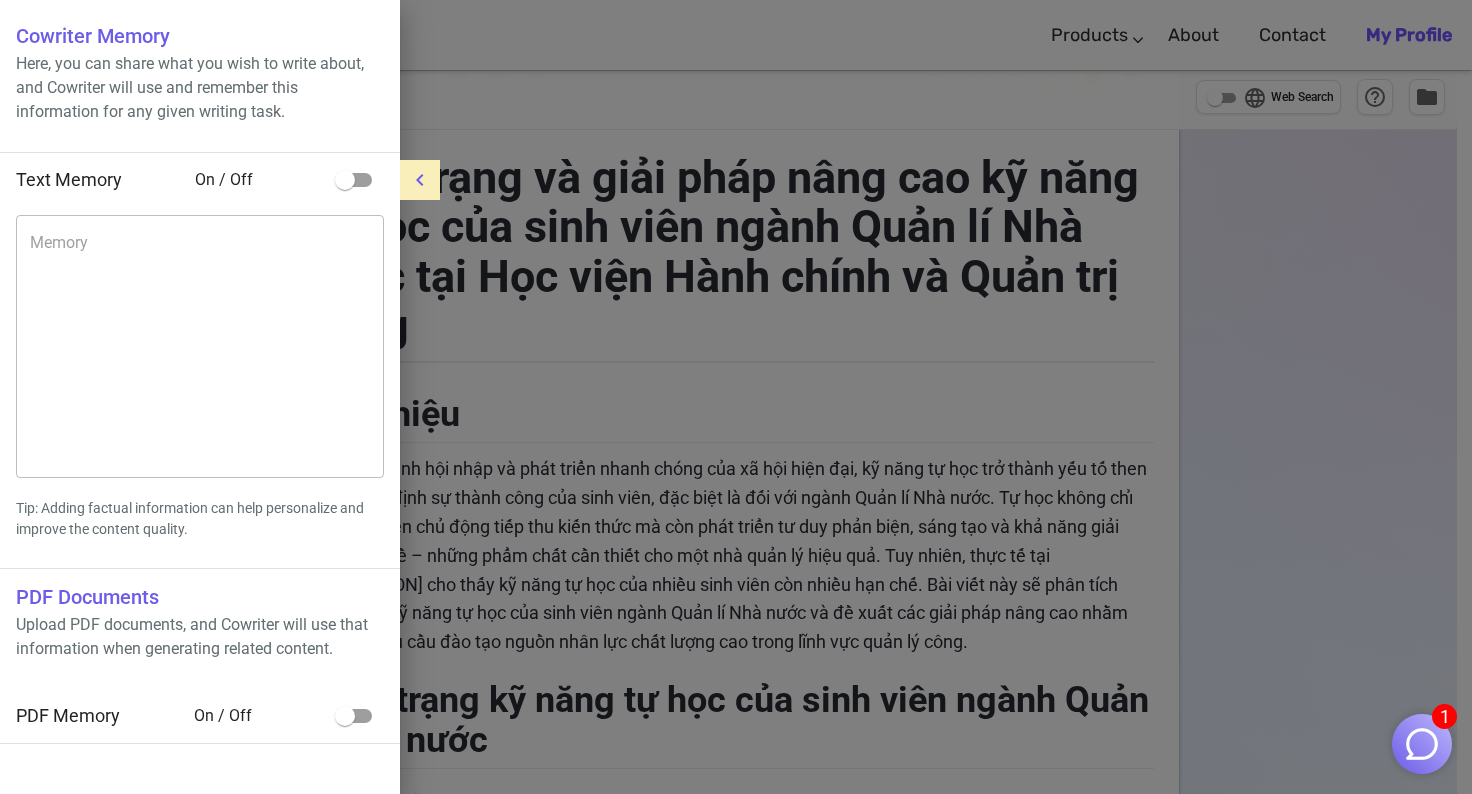 click at bounding box center (345, 180) 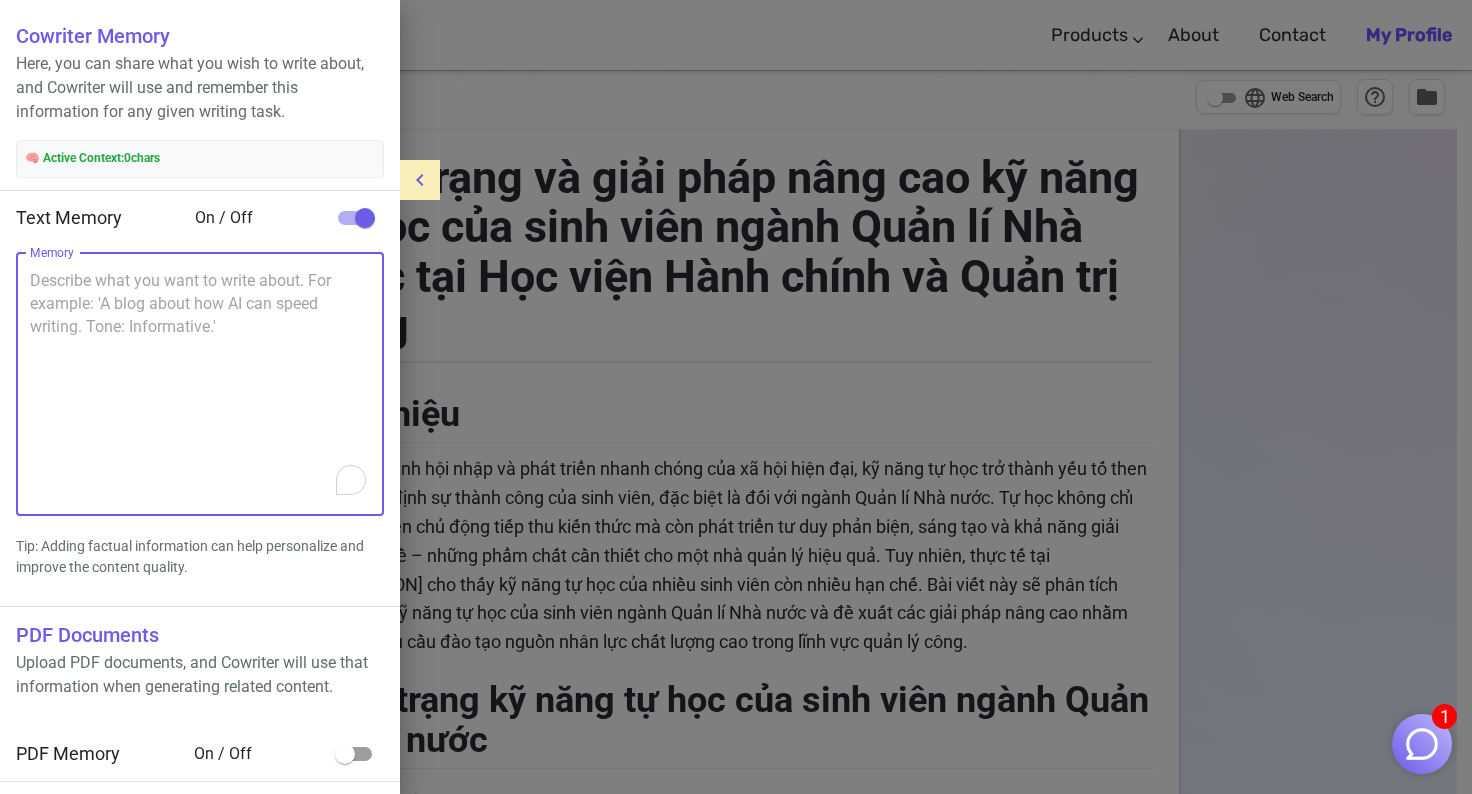 click on "Memory" at bounding box center (200, 384) 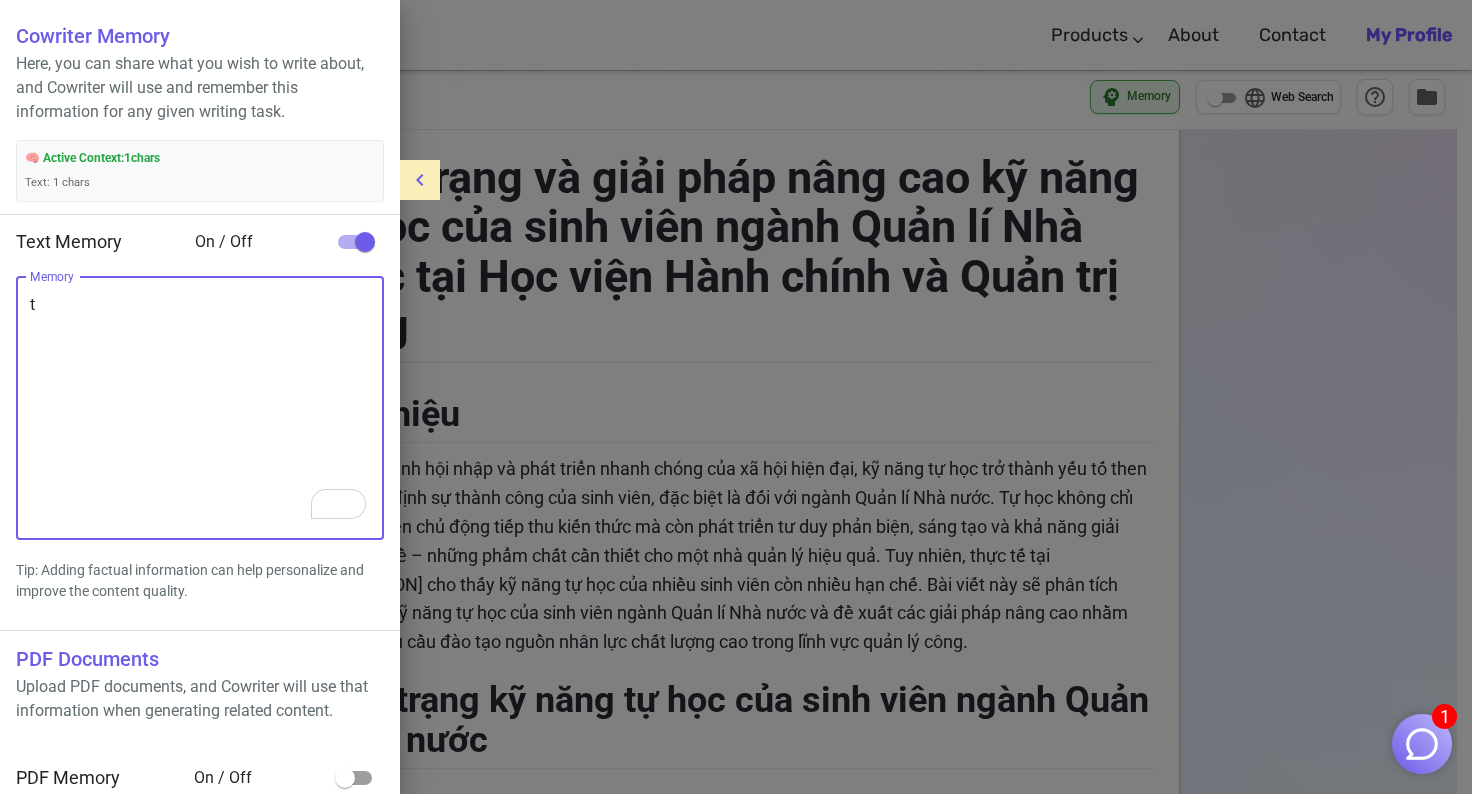type on "t" 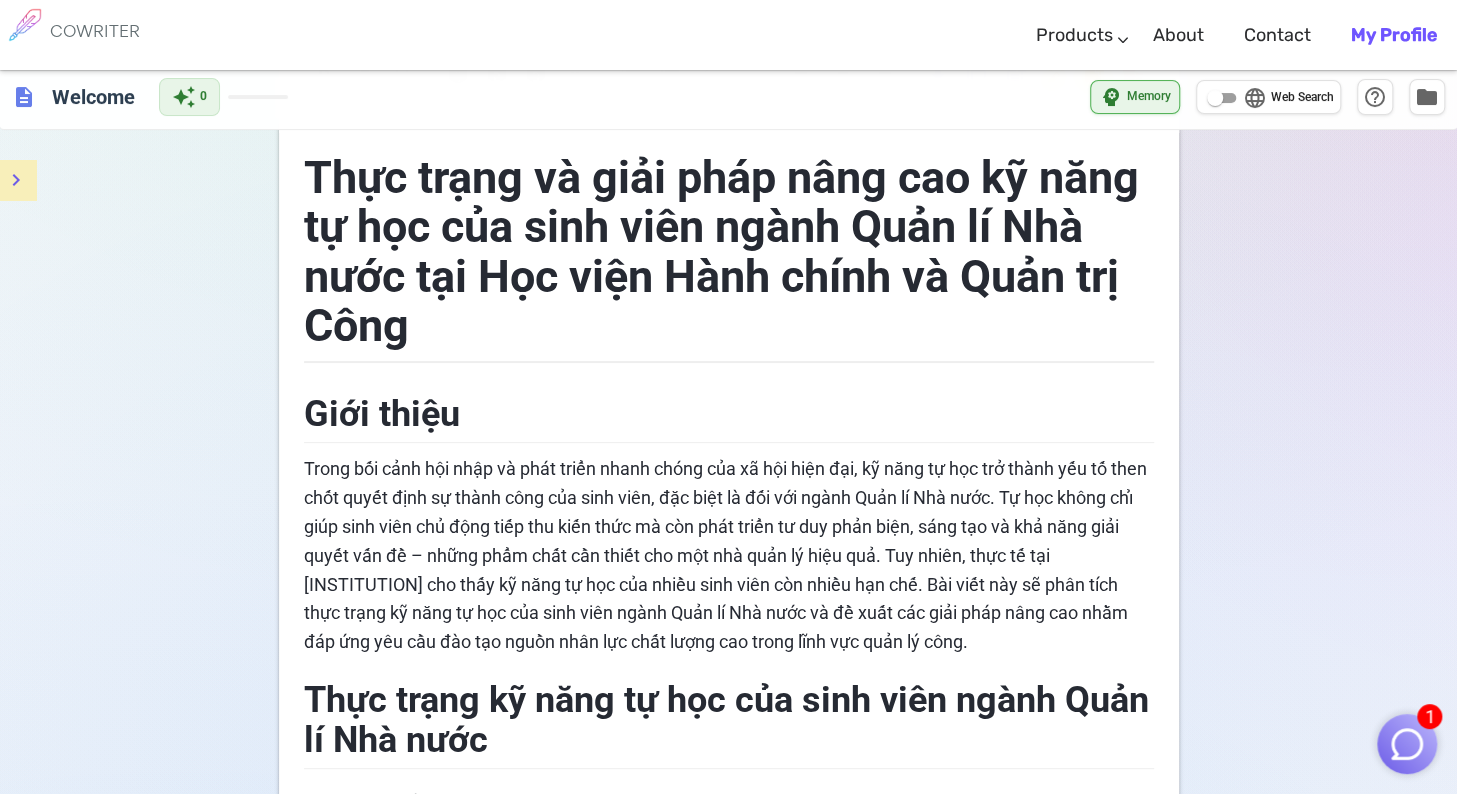 drag, startPoint x: 302, startPoint y: 161, endPoint x: 378, endPoint y: 221, distance: 96.82975 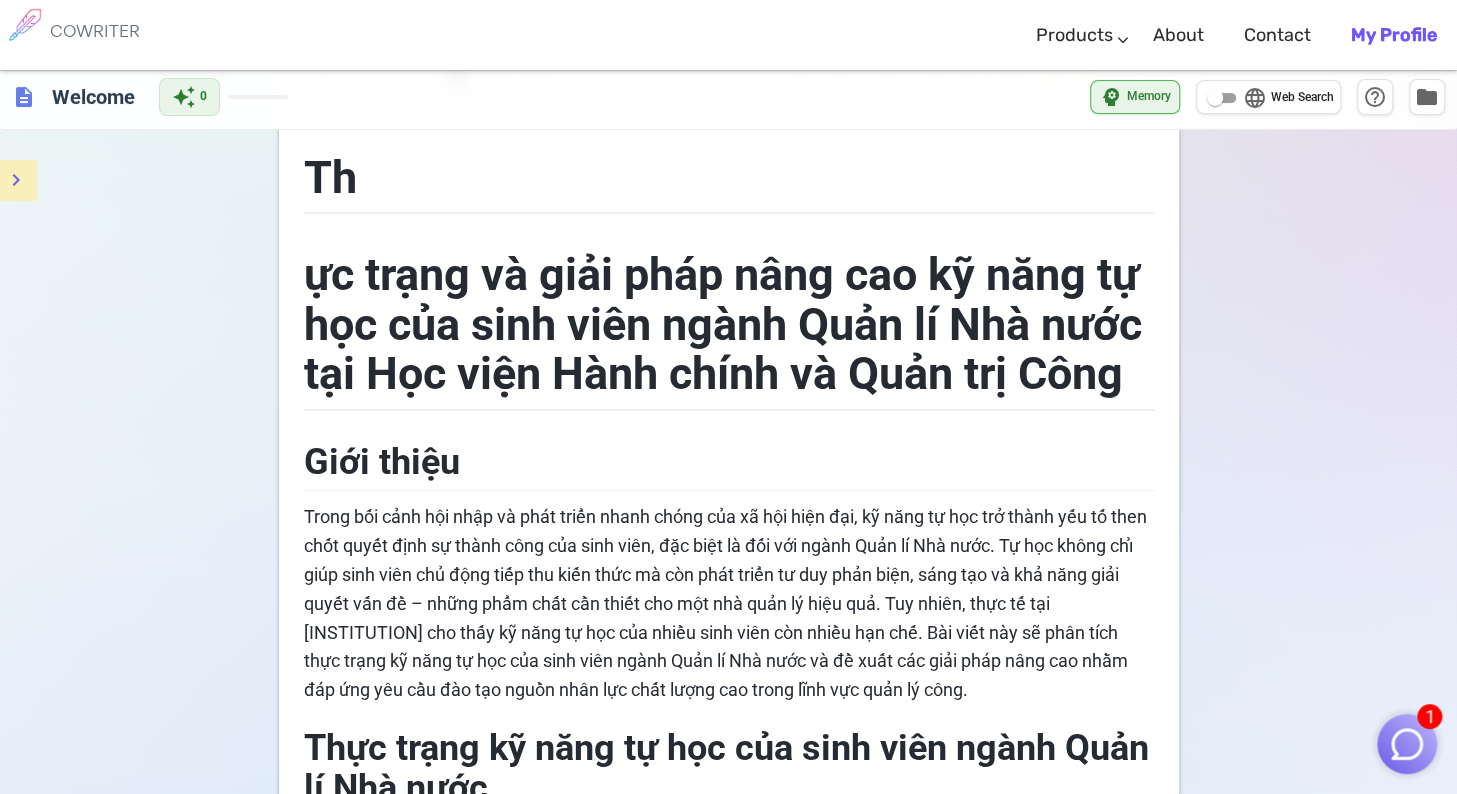 click on "Th" at bounding box center (330, 177) 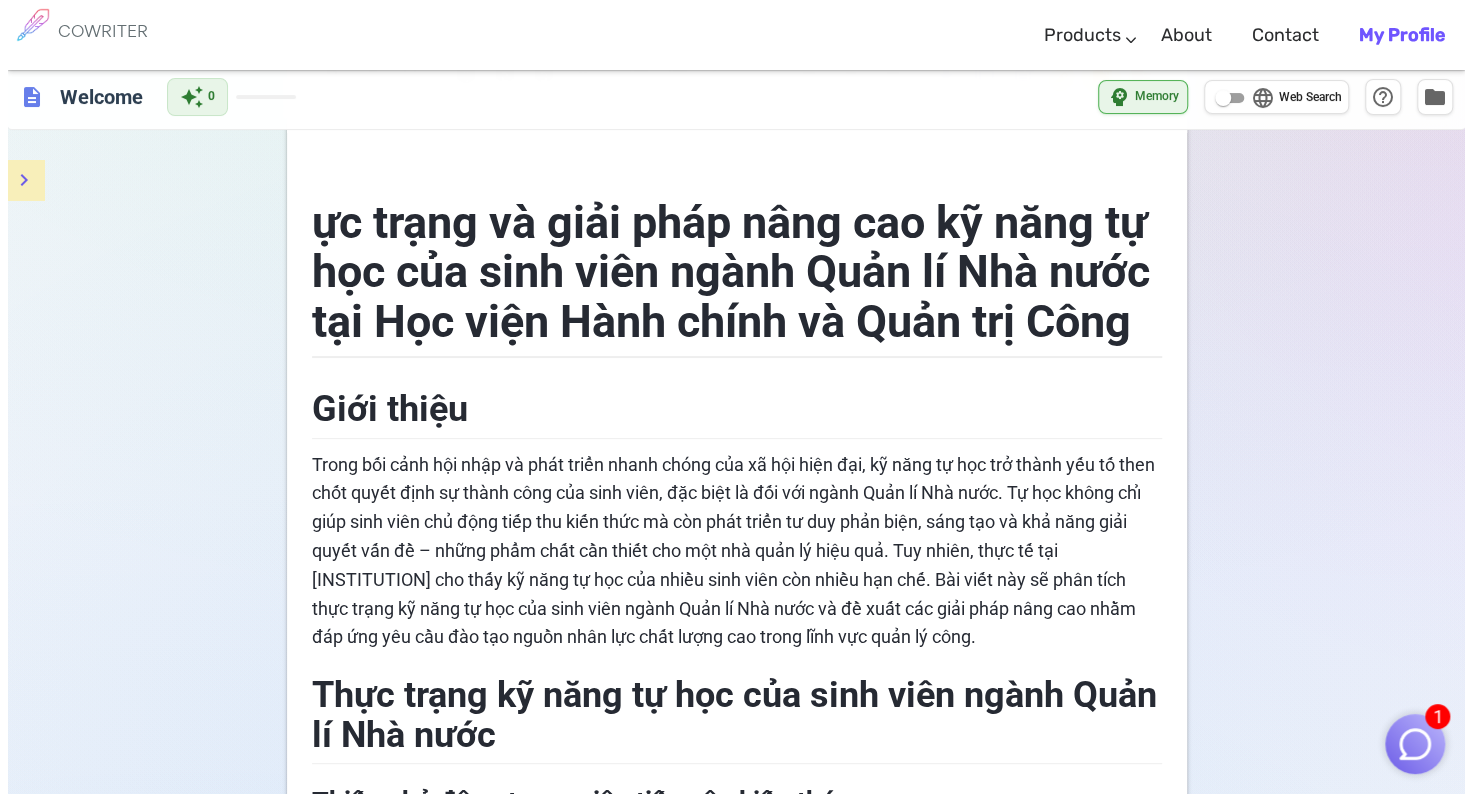 scroll, scrollTop: 108, scrollLeft: 0, axis: vertical 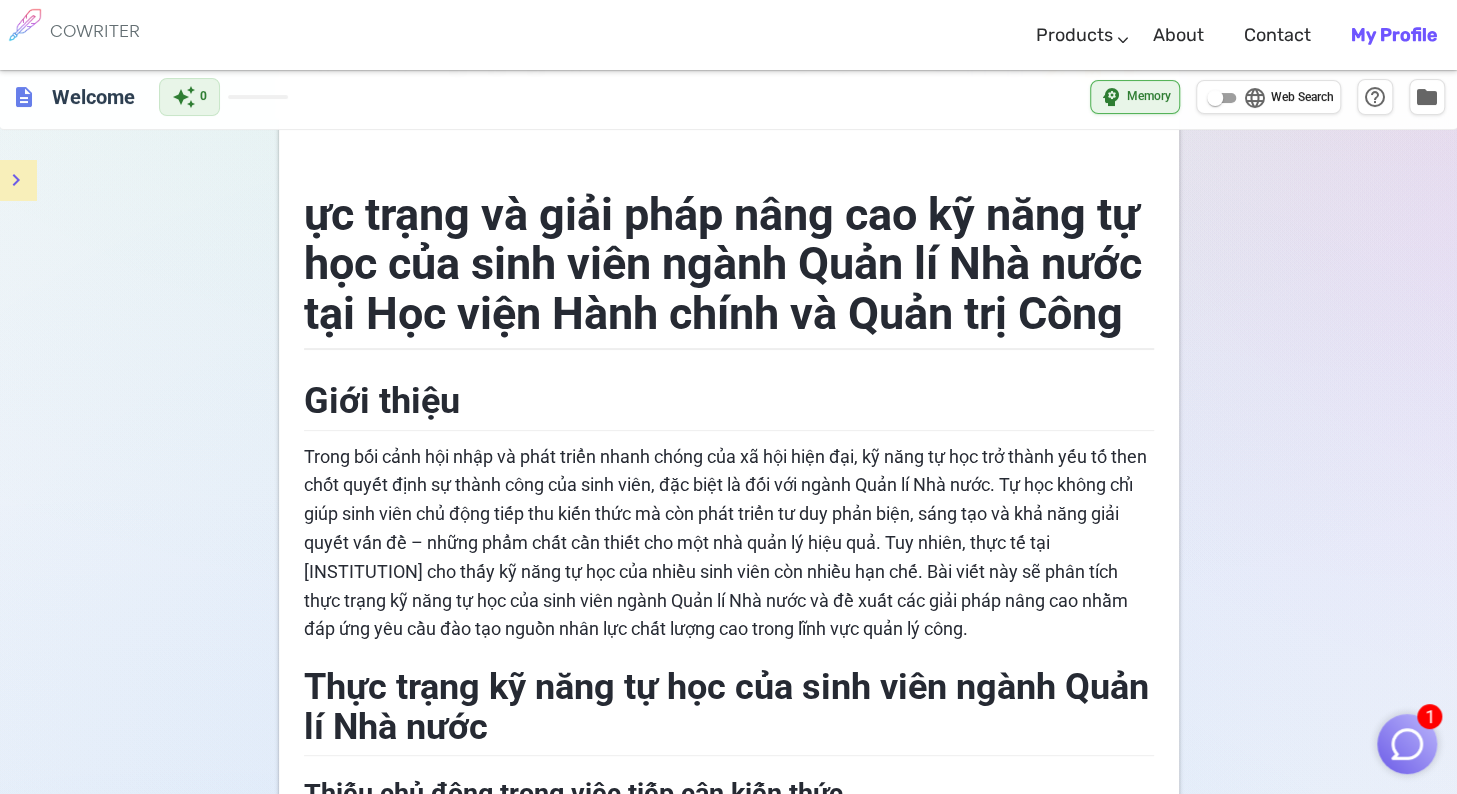 click on "﻿ ực trạng và giải pháp nâng cao kỹ năng tự học của sinh viên ngành Quản lí Nhà nước tại Học viện Hành chính và Quản trị Công Giới thiệu Thực trạng kỹ năng tự học của sinh viên ngành Quản lí Nhà nước Thiếu chủ động trong việc tiếp cận kiến thức Nhiều sinh viên vẫn phụ thuộc quá nhiều vào giảng viên và tài liệu được cung cấp trong lớp học mà chưa chủ động tìm kiếm và khai thác các nguồn học liệu bên ngoài như sách chuyên khảo, bài báo khoa học hay các khóa học trực tuyến. Điều này dẫn đến hạn chế trong việc mở rộng và làm sâu sắc kiến thức. Kỹ năng quản lý thời gian chưa hiệu quả Thiếu phương pháp học tập khoa học và kỹ năng tự đánh giá Giải pháp nâng cao kỹ năng tự học cho sinh viên ngành Quản lí Nhà nước Xây dựng môi trường học tập tích cực và hỗ trợ" at bounding box center [729, 1204] 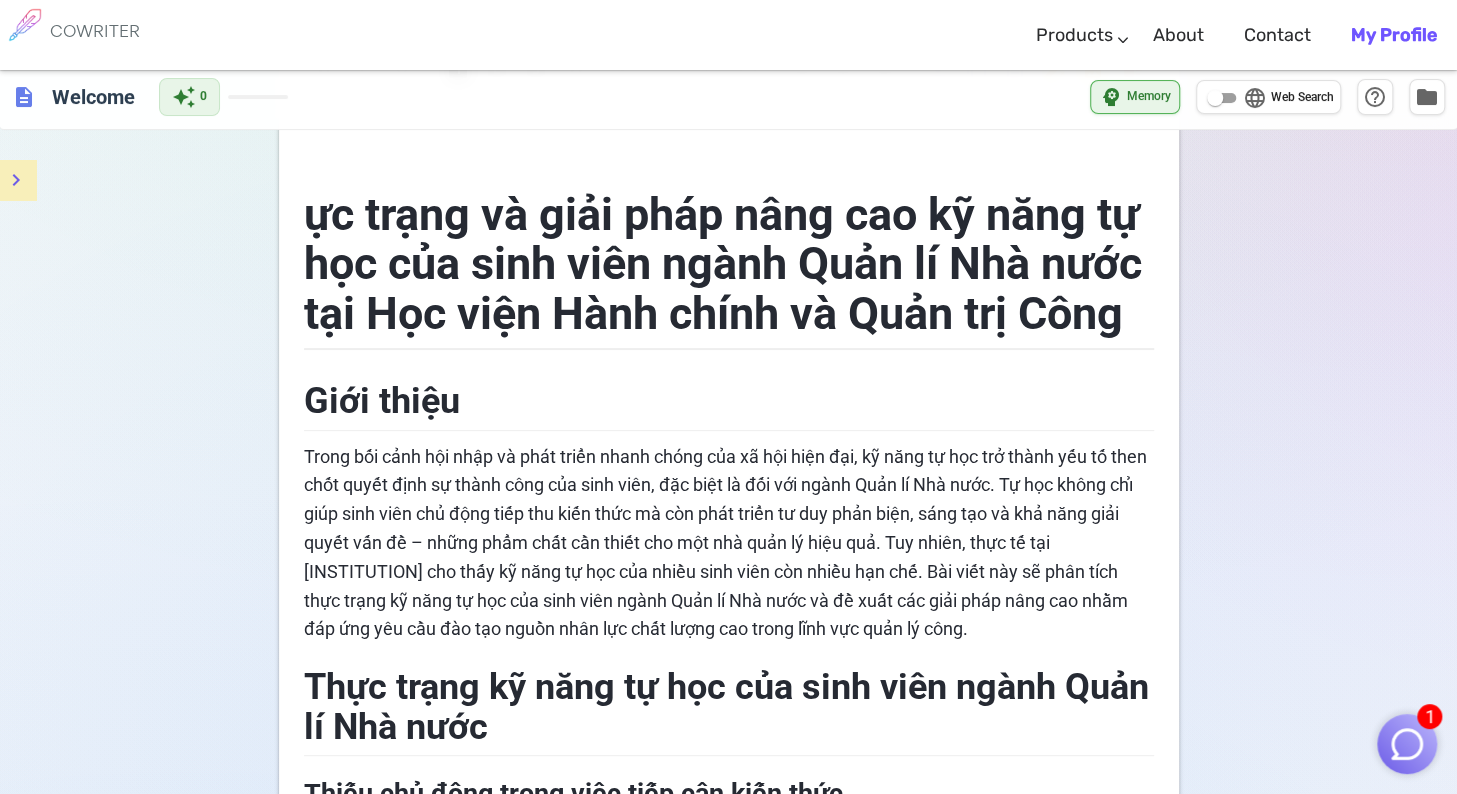 click on "ực trạng và giải pháp nâng cao kỹ năng tự học của sinh viên ngành Quản lí Nhà nước tại Học viện Hành chính và Quản trị Công" at bounding box center (728, 264) 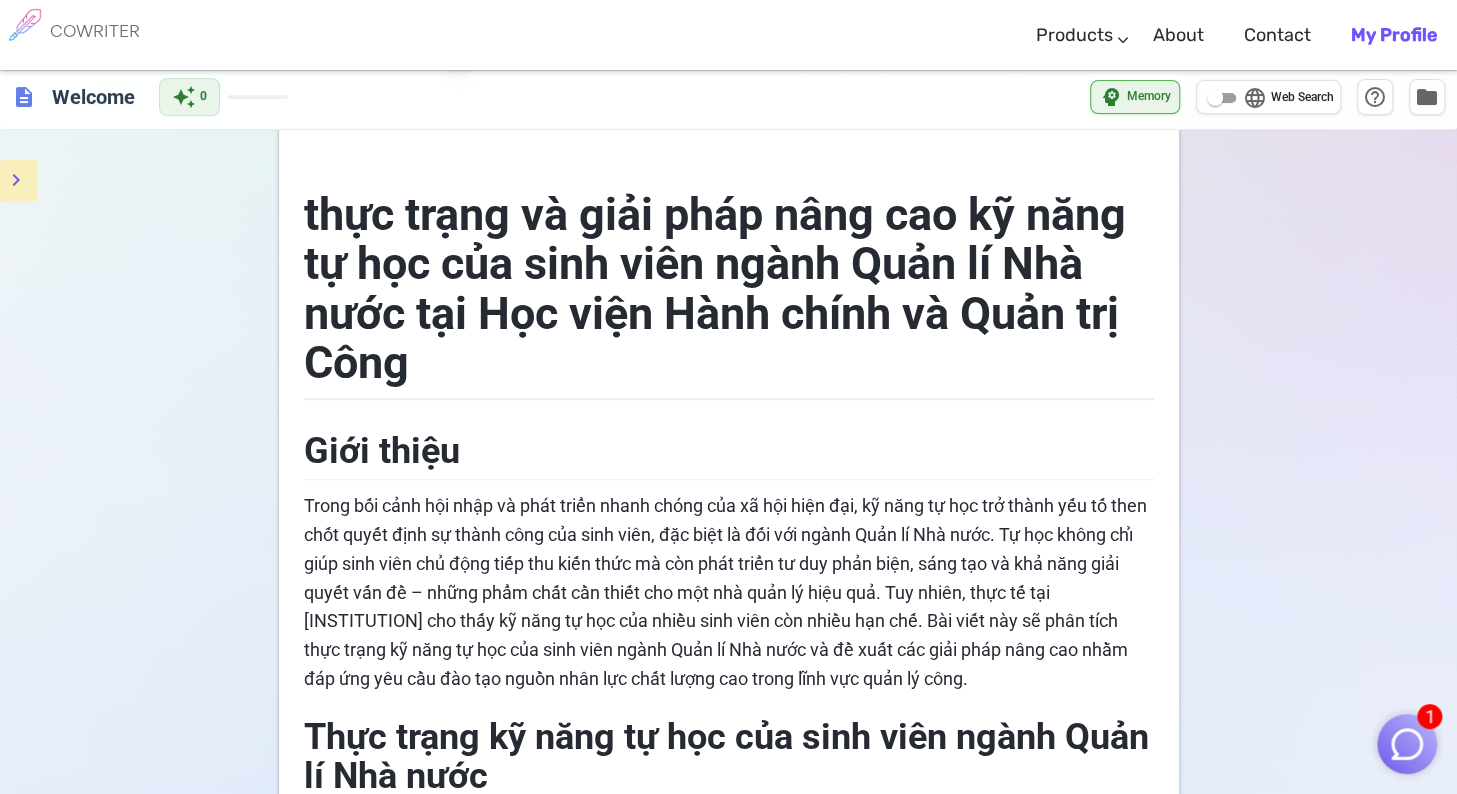 type 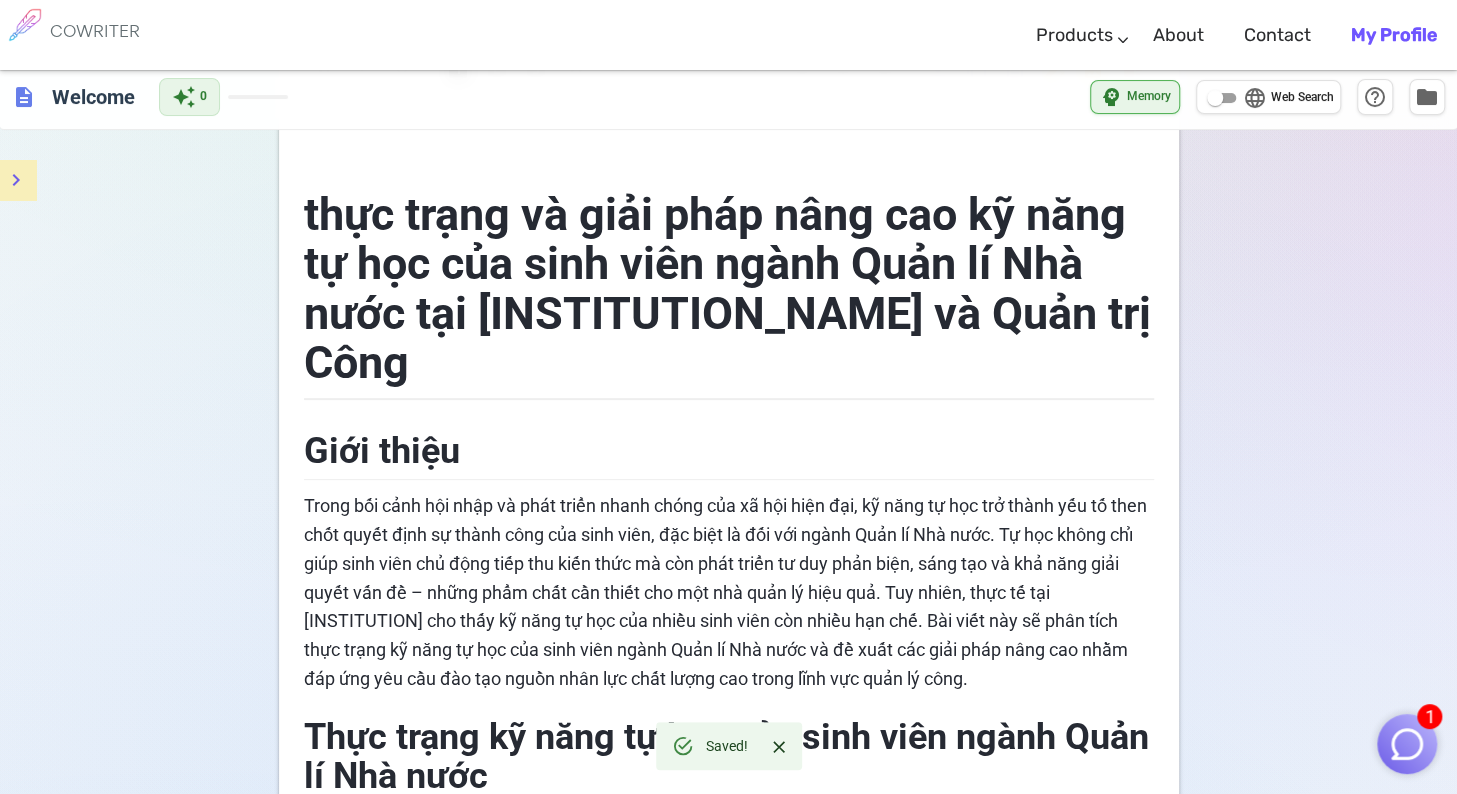 click on "﻿ thực trạng và giải pháp nâng cao kỹ năng tự học của sinh viên ngành Quản lí Nhà nước tại Học viện Hành chính và Quản trị Công Giới thiệu Thực trạng kỹ năng tự học của sinh viên ngành Quản lí Nhà nước Thiếu chủ động trong việc tiếp cận kiến thức Nhiều sinh viên vẫn phụ thuộc quá nhiều vào giảng viên và tài liệu được cung cấp trong lớp học mà chưa chủ động tìm kiếm và khai thác các nguồn học liệu bên ngoài như sách chuyên khảo, bài báo khoa học hay các khóa học trực tuyến. Điều này dẫn đến hạn chế trong việc mở rộng và làm sâu sắc kiến thức. Kỹ năng quản lý thời gian chưa hiệu quả Thiếu phương pháp học tập khoa học và kỹ năng tự đánh giá Giải pháp nâng cao kỹ năng tự học cho sinh viên ngành Quản lí Nhà nước Xây dựng môi trường học tập tích cực và hỗ trợ" at bounding box center (729, 1229) 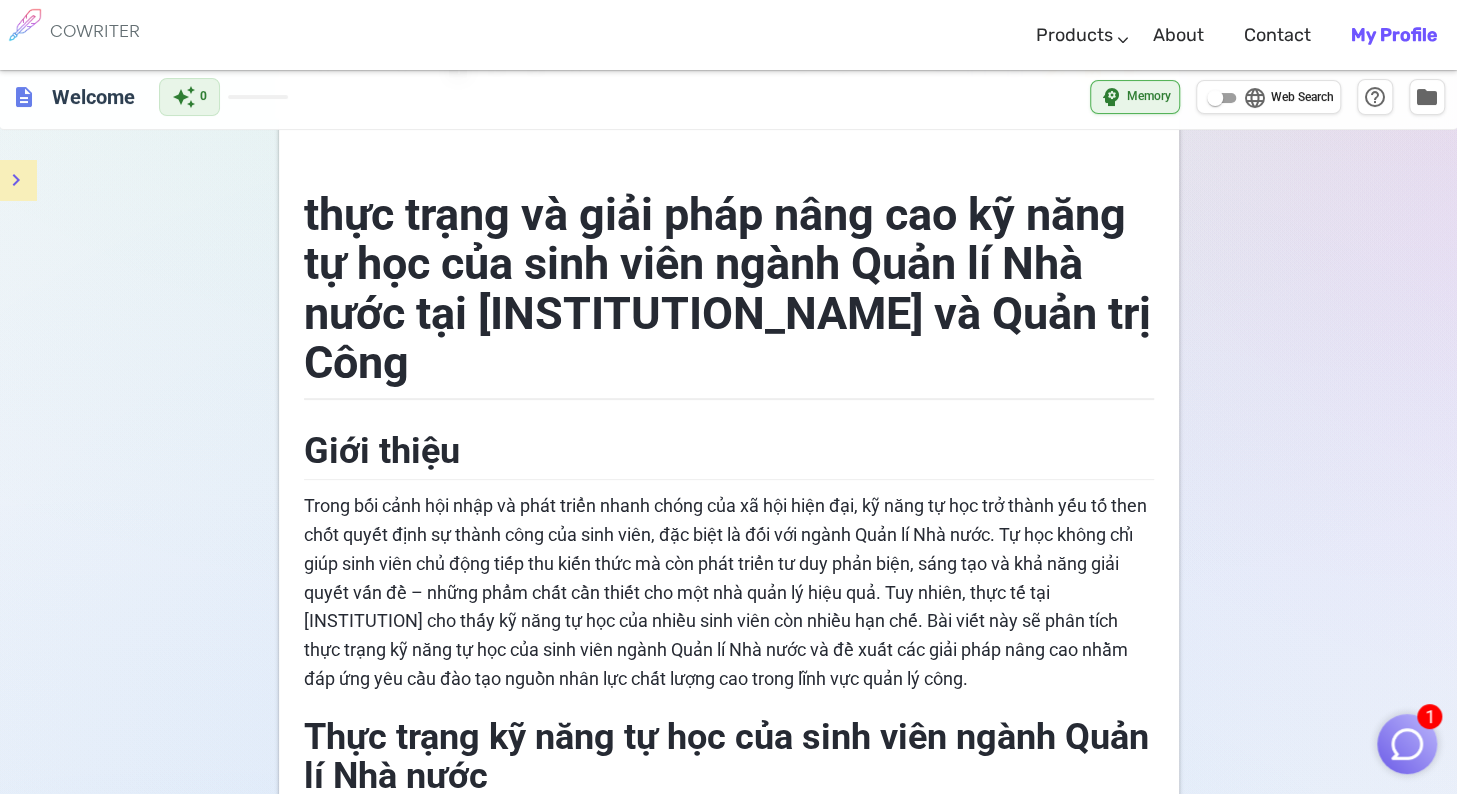 click on "thực trạng và giải pháp nâng cao kỹ năng tự học của sinh viên ngành Quản lí Nhà nước tại [INSTITUTION_NAME] và Quản trị Công" at bounding box center [733, 289] 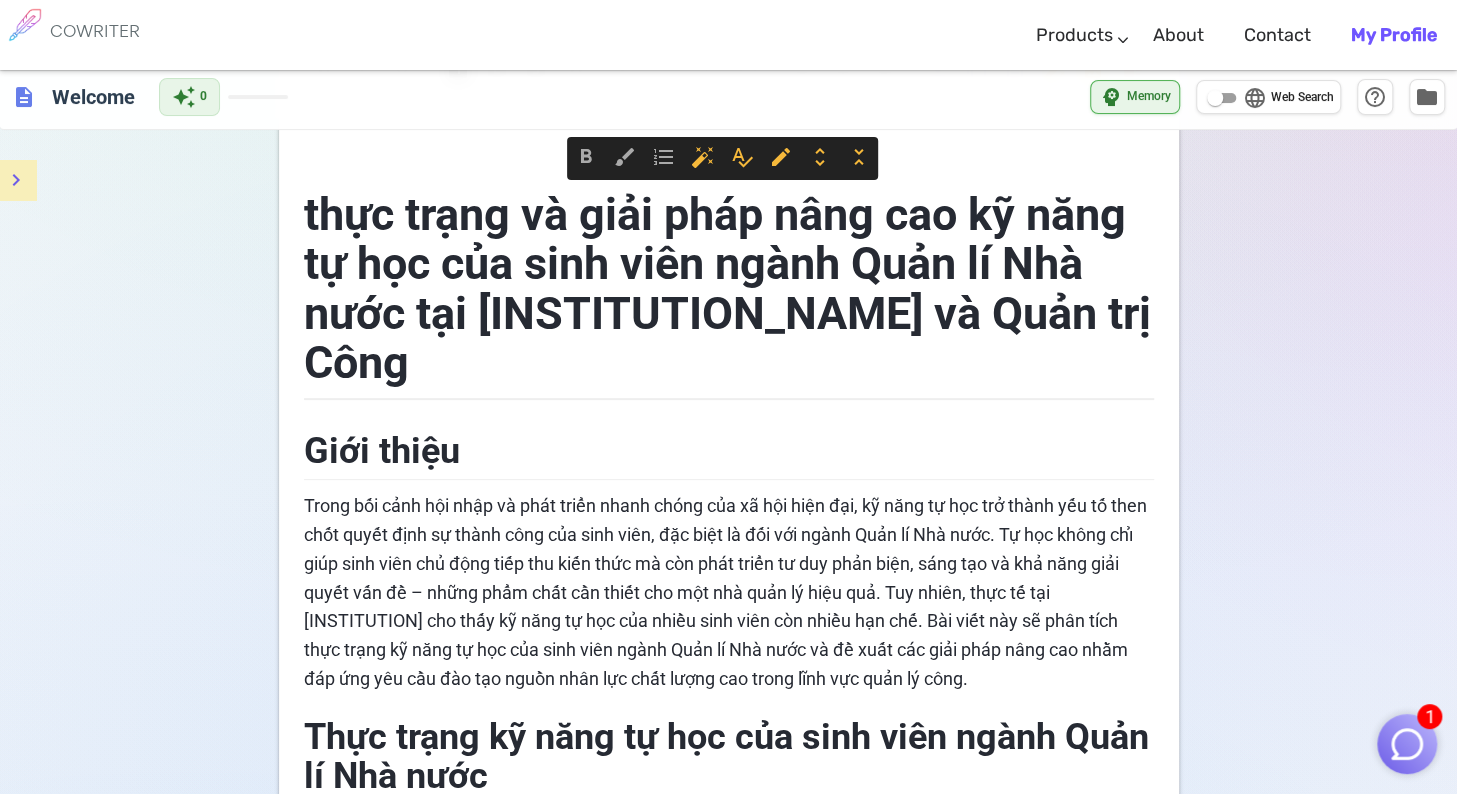 drag, startPoint x: 303, startPoint y: 221, endPoint x: 679, endPoint y: 341, distance: 394.6847 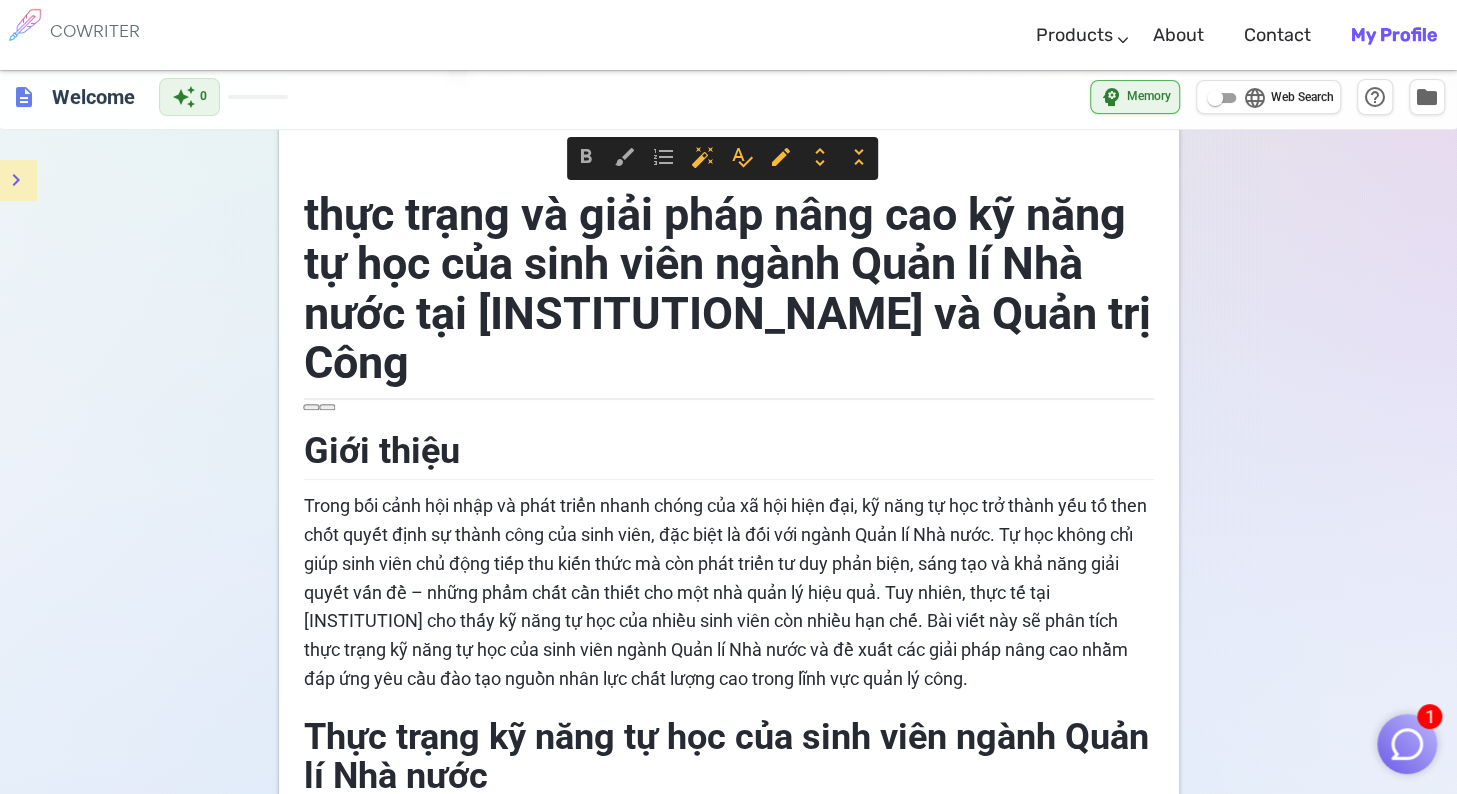 copy on "thực trạng và giải pháp nâng cao kỹ năng tự học của sinh viên ngành Quản lí Nhà nước tại [INSTITUTION_NAME] và Quản trị Công" 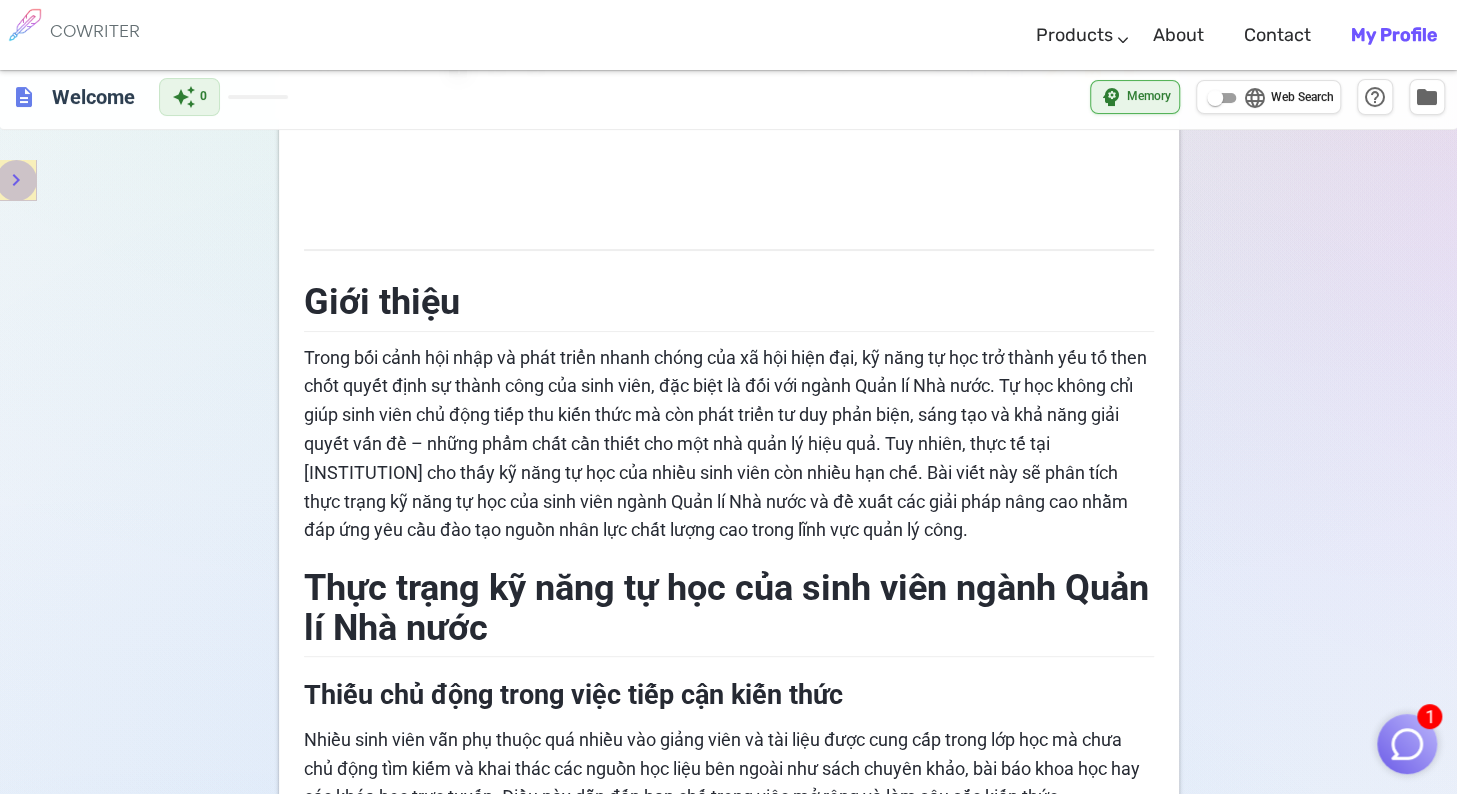 click 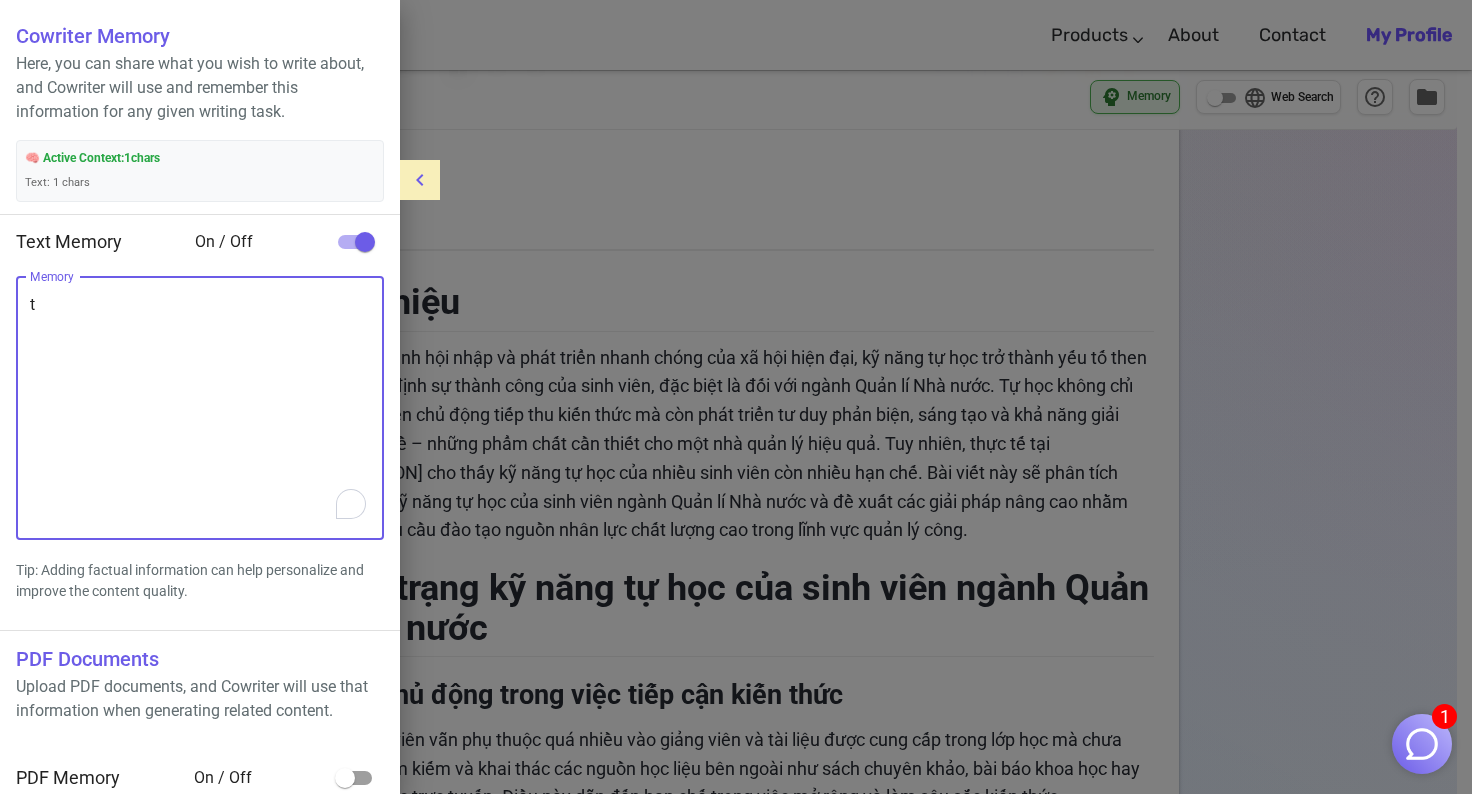 click on "t" at bounding box center (200, 408) 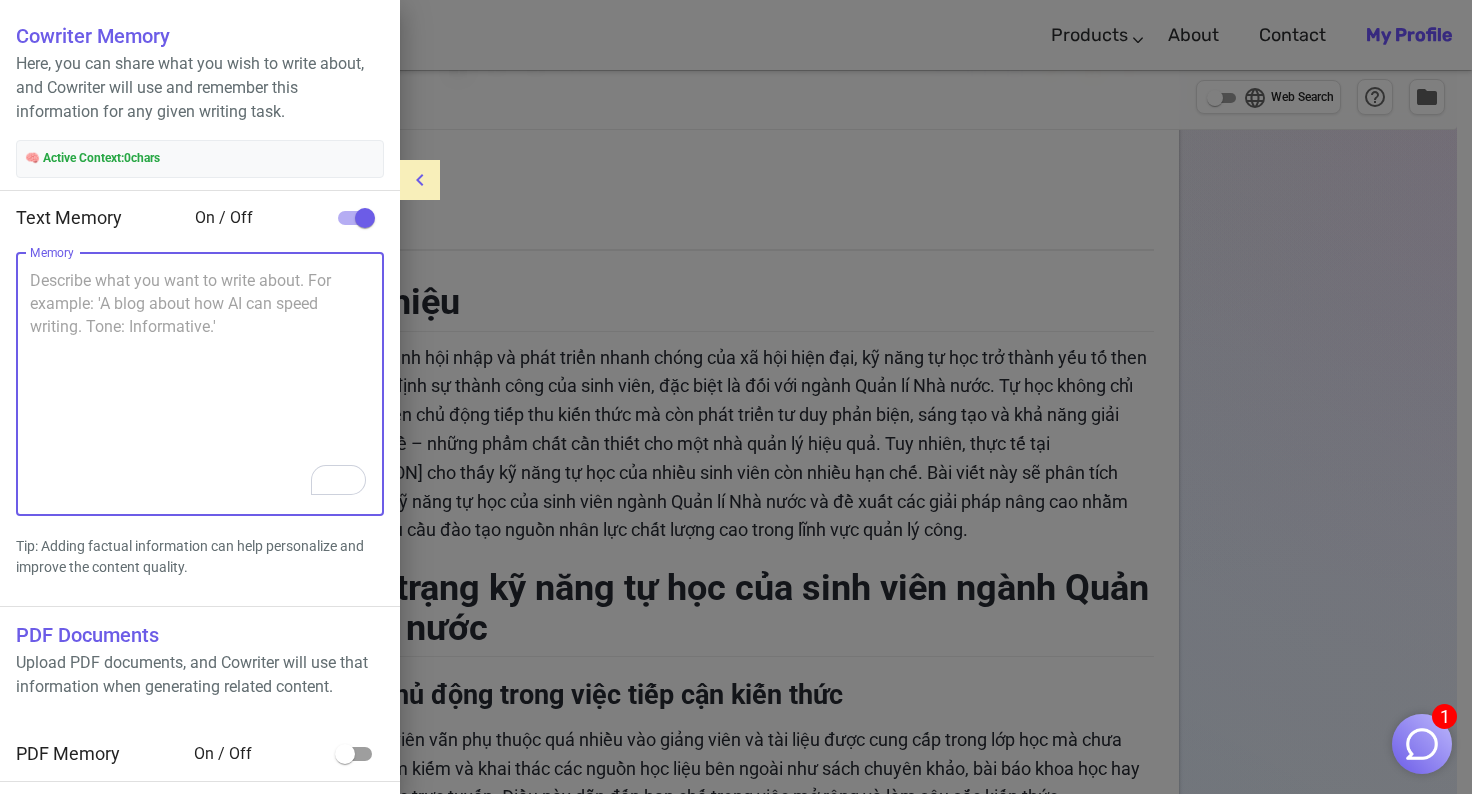 paste on "thực trạng và giải pháp nâng cao kỹ năng tự học của sinh viên ngành Quản lí Nhà nước tại [INSTITUTION_NAME] và Quản trị Công" 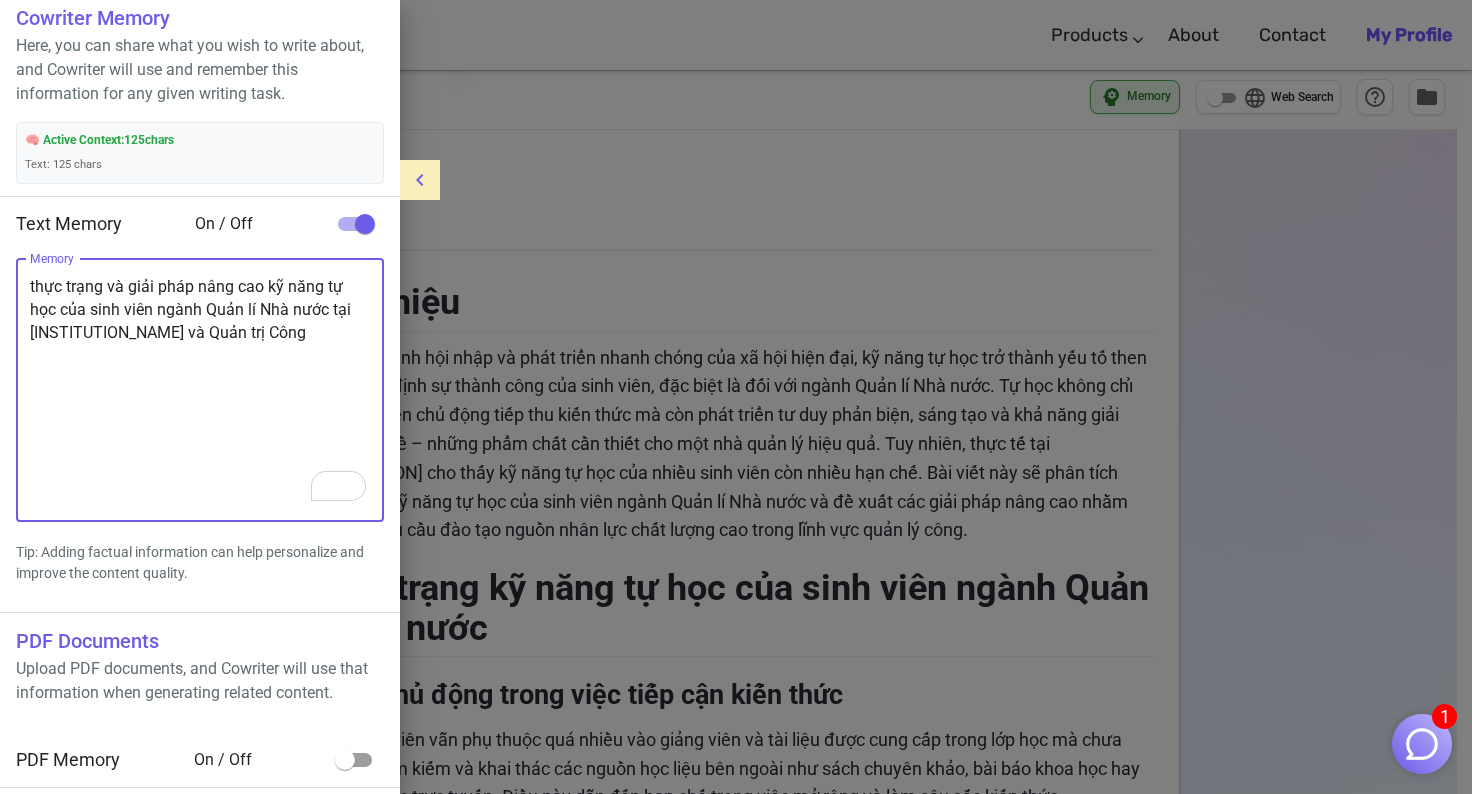 scroll, scrollTop: 0, scrollLeft: 0, axis: both 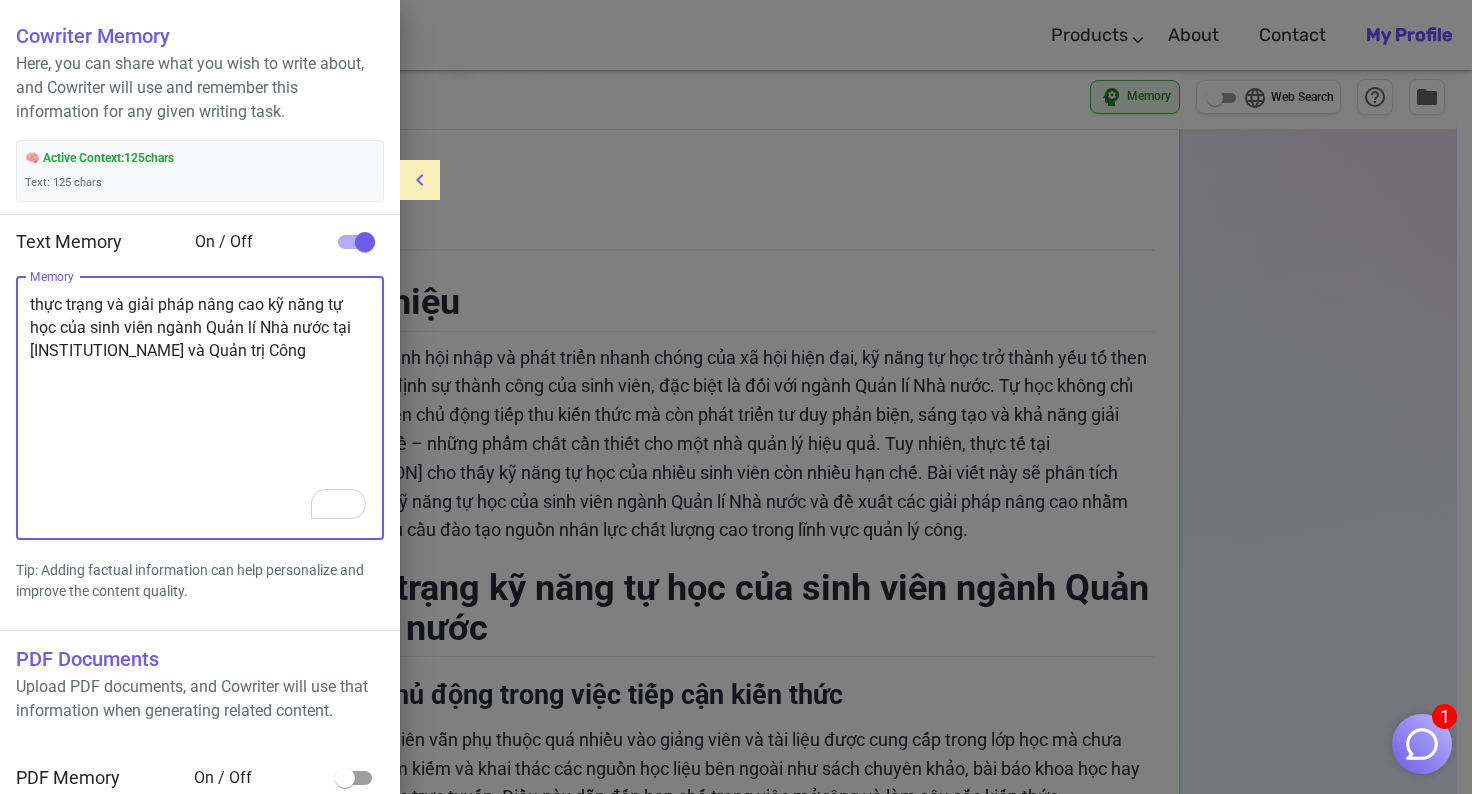 type on "thực trạng và giải pháp nâng cao kỹ năng tự học của sinh viên ngành Quản lí Nhà nước tại [INSTITUTION_NAME] và Quản trị Công" 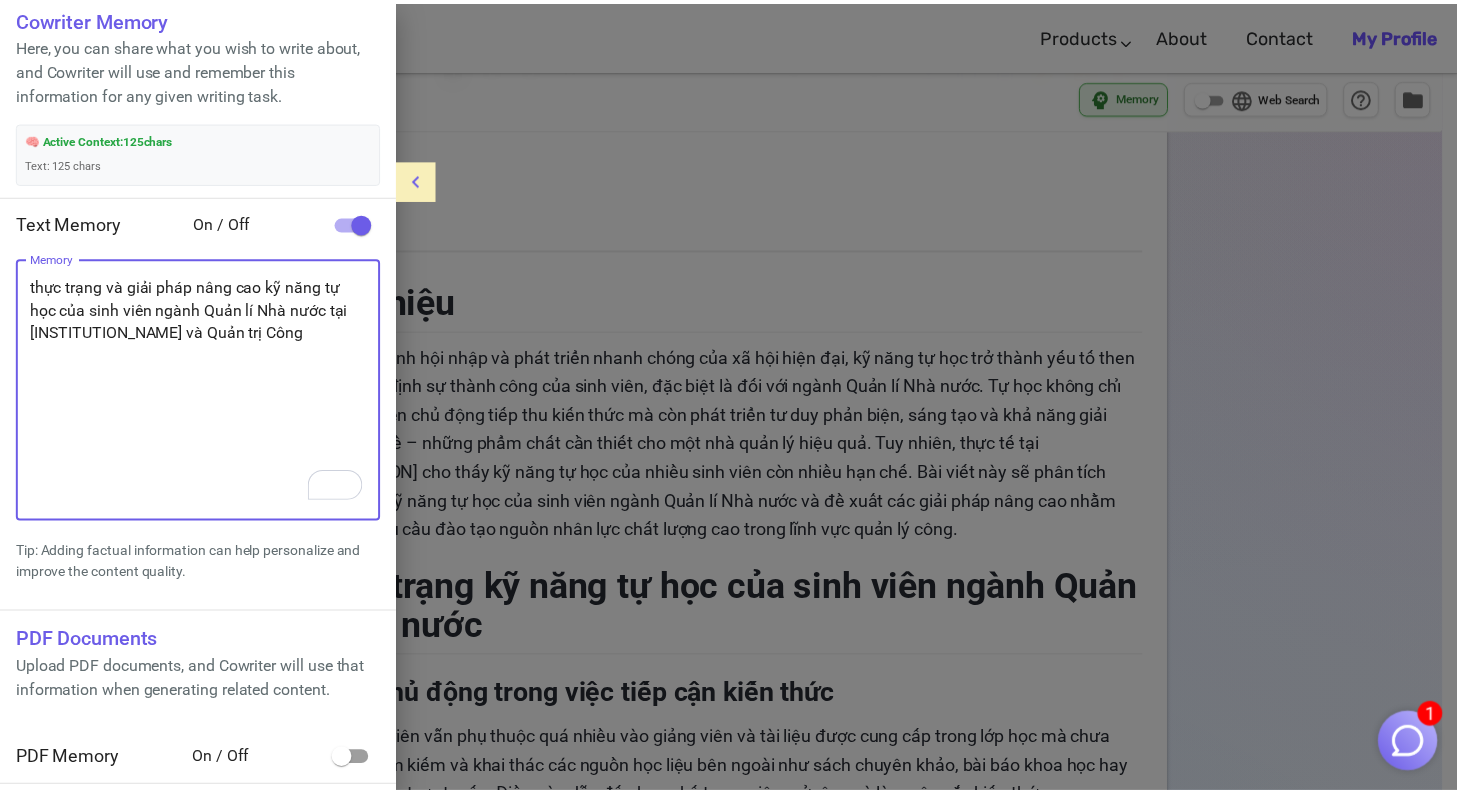 scroll, scrollTop: 0, scrollLeft: 0, axis: both 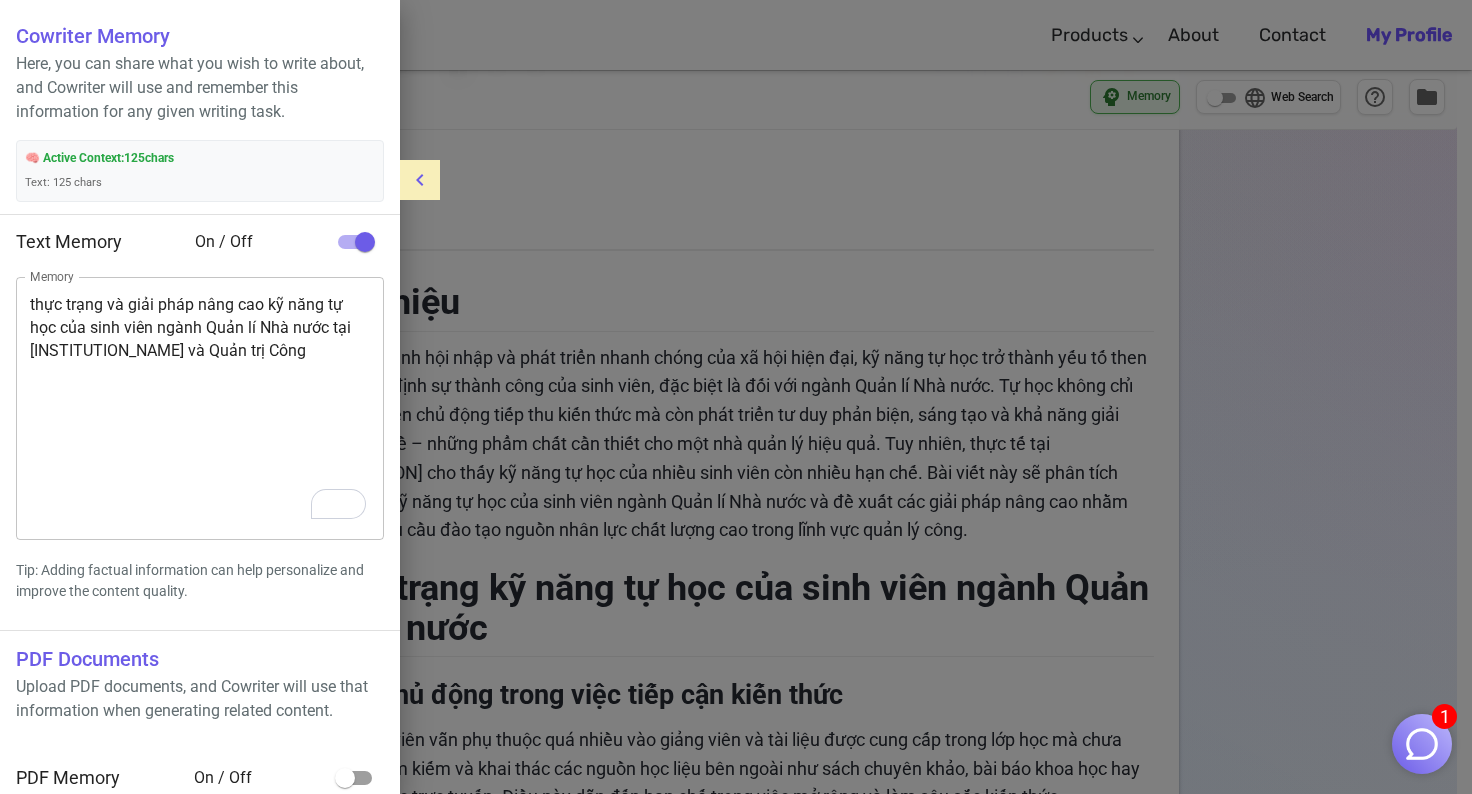 click at bounding box center (420, 180) 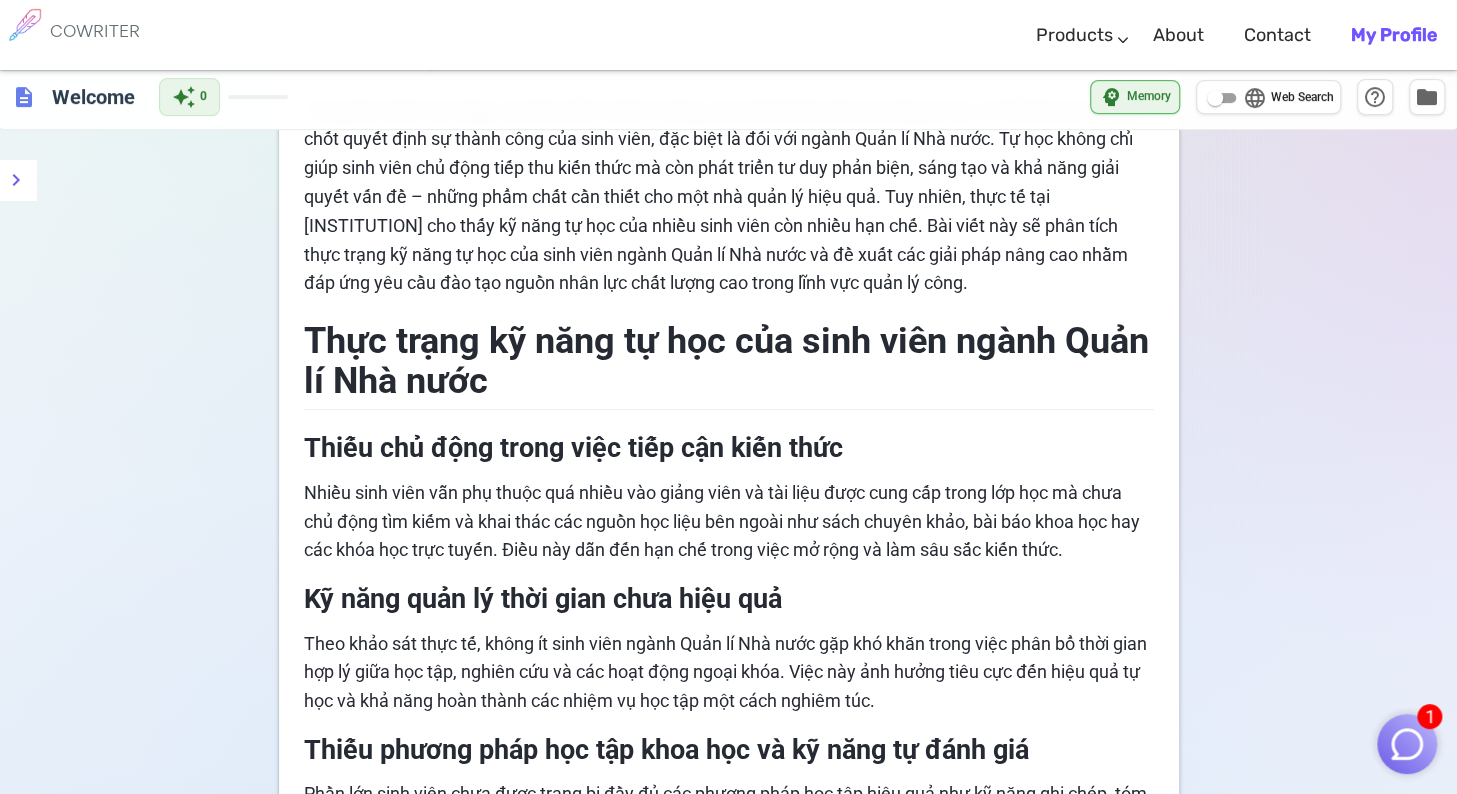 scroll, scrollTop: 408, scrollLeft: 0, axis: vertical 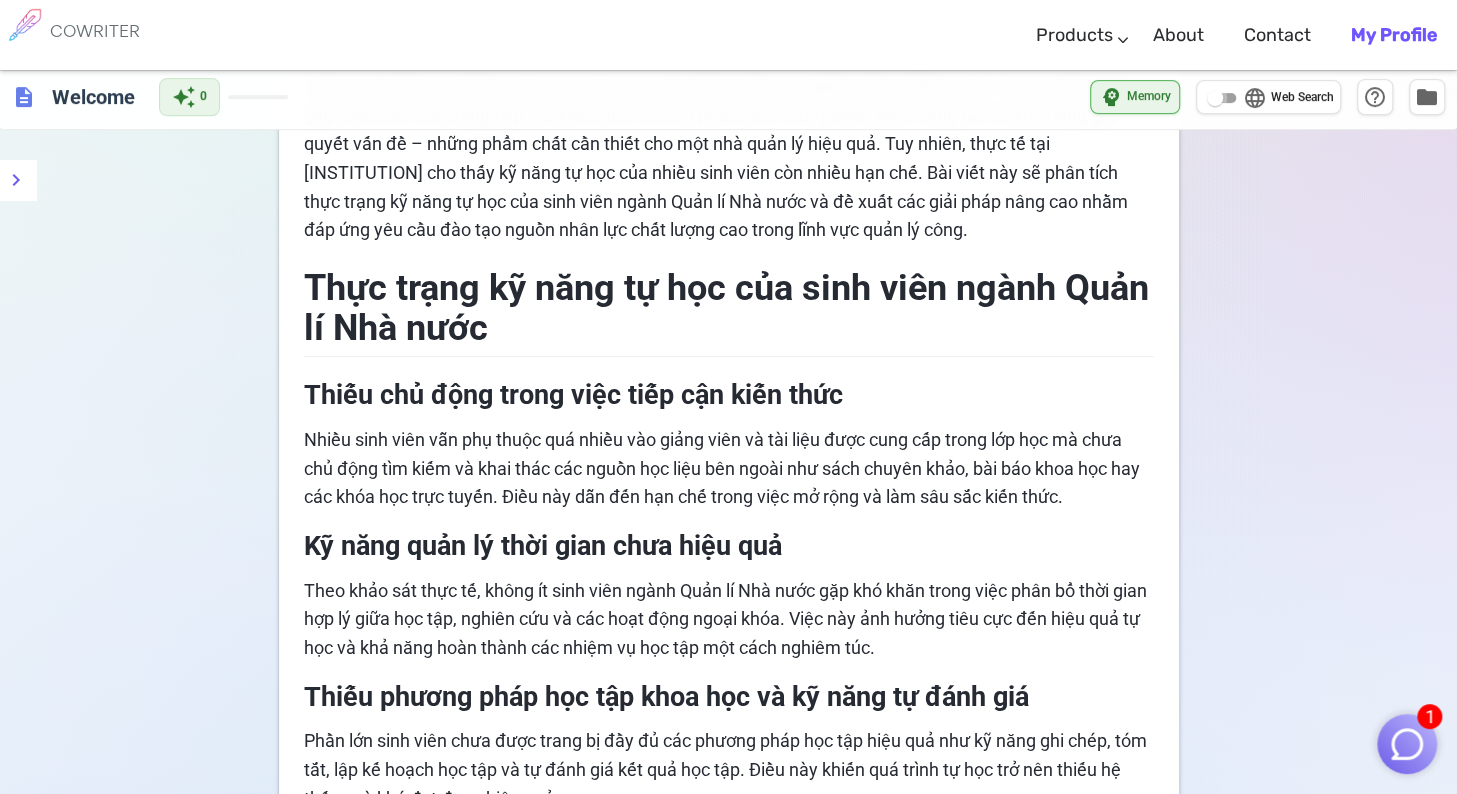 click on "language Web Search" at bounding box center [1215, 98] 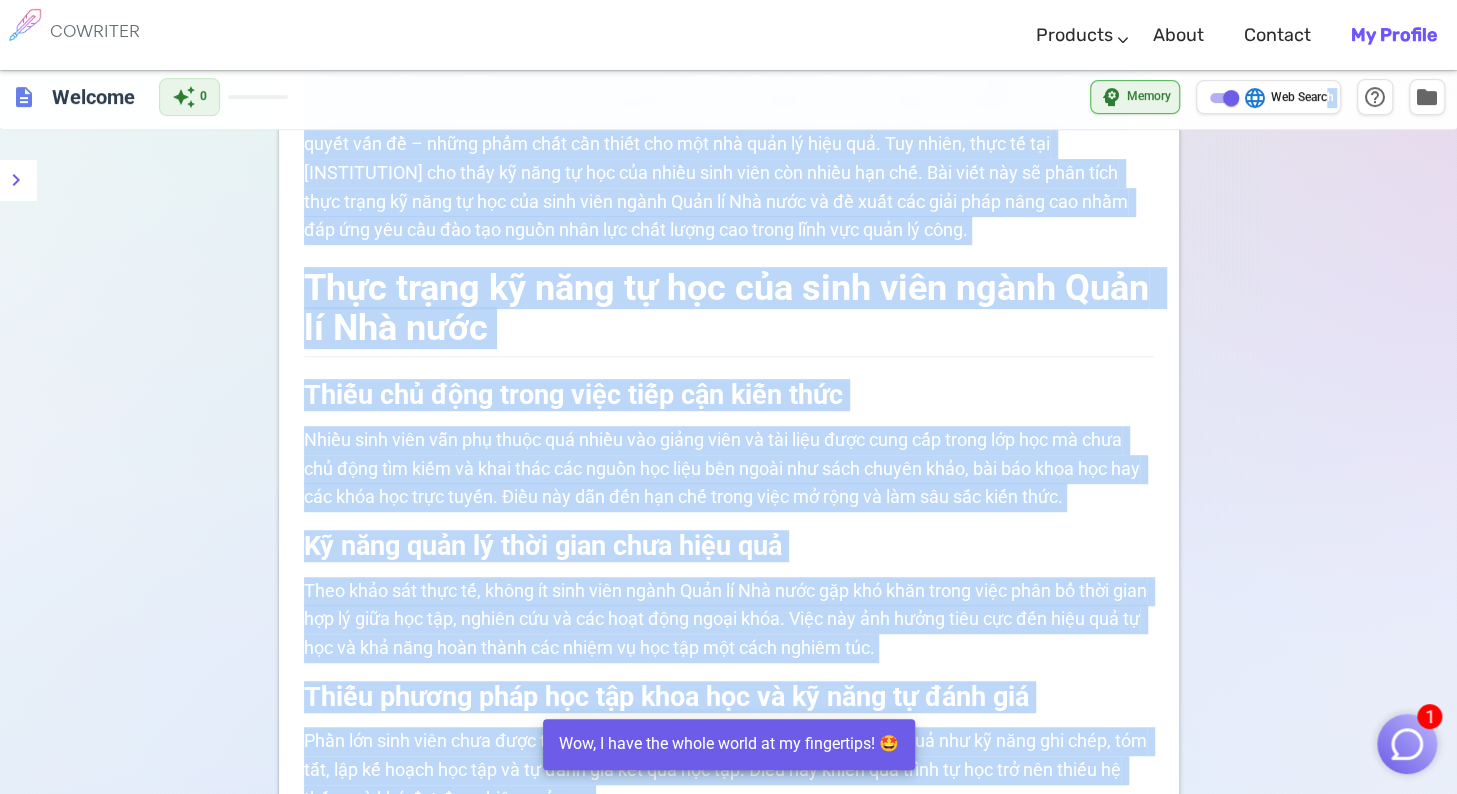 drag, startPoint x: 1326, startPoint y: 103, endPoint x: 1371, endPoint y: 344, distance: 245.16525 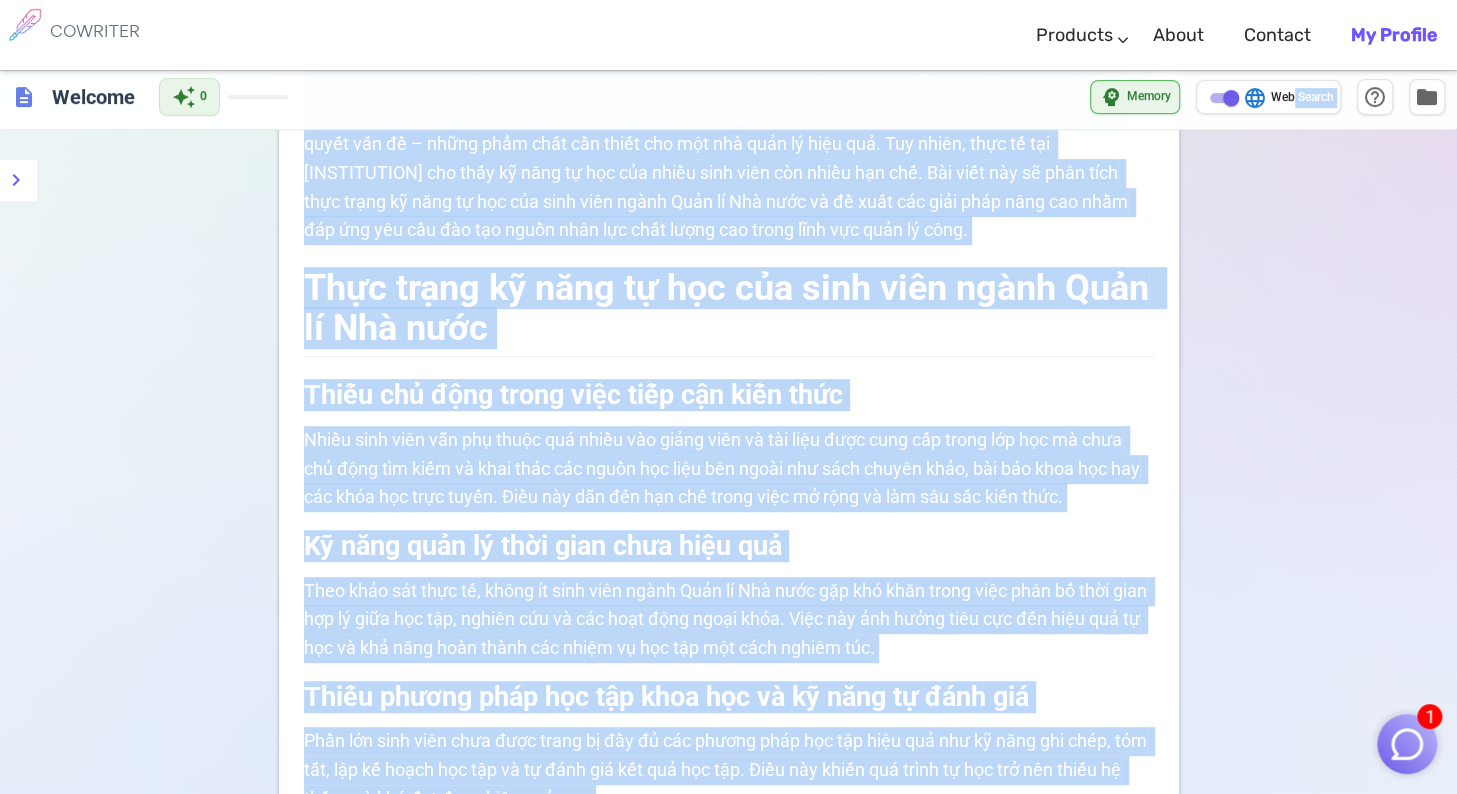 drag, startPoint x: 1292, startPoint y: 97, endPoint x: 1253, endPoint y: 185, distance: 96.25487 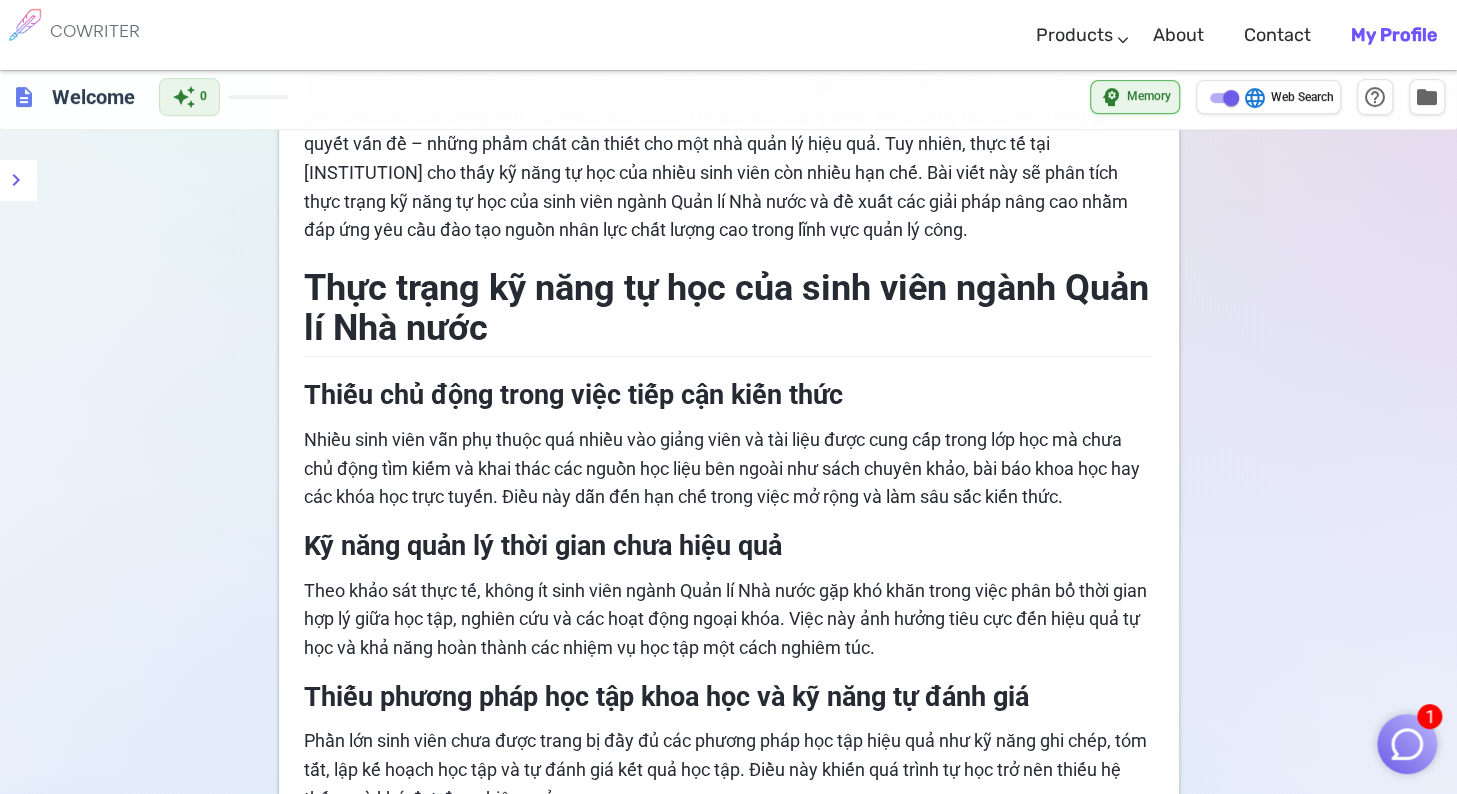 click on "language Web Search" at bounding box center [1268, 97] 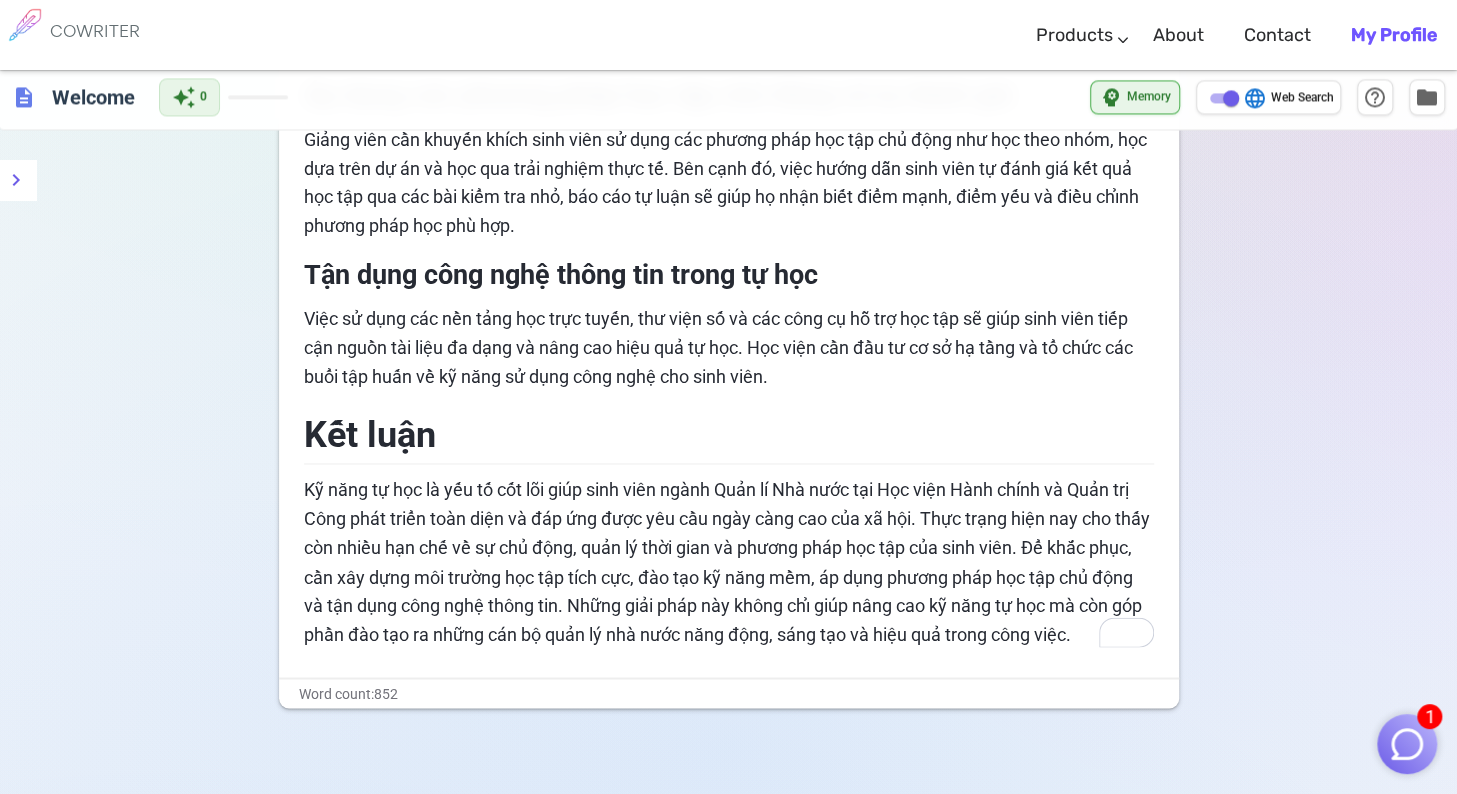 scroll, scrollTop: 1676, scrollLeft: 0, axis: vertical 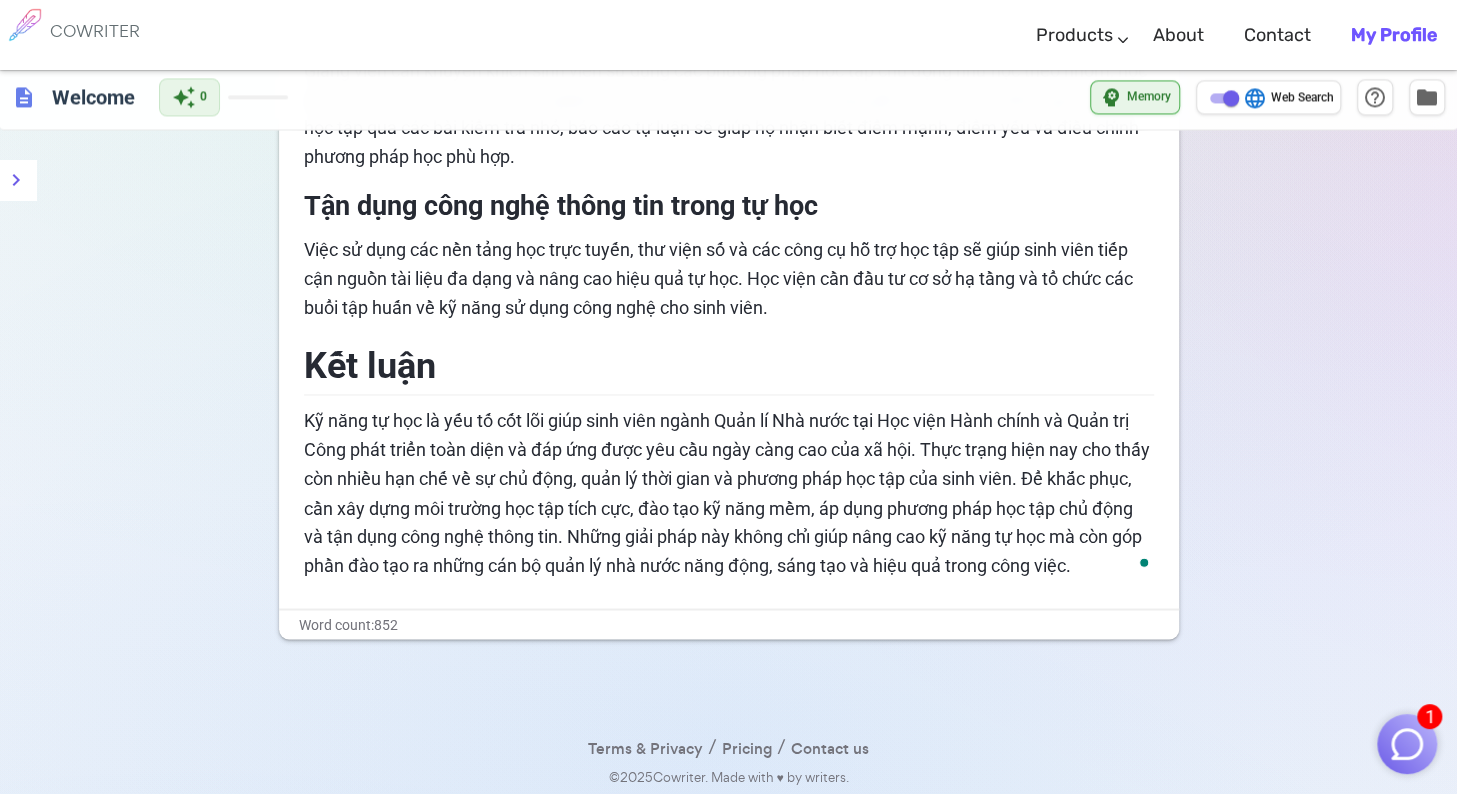 drag, startPoint x: 442, startPoint y: 609, endPoint x: 456, endPoint y: 605, distance: 14.56022 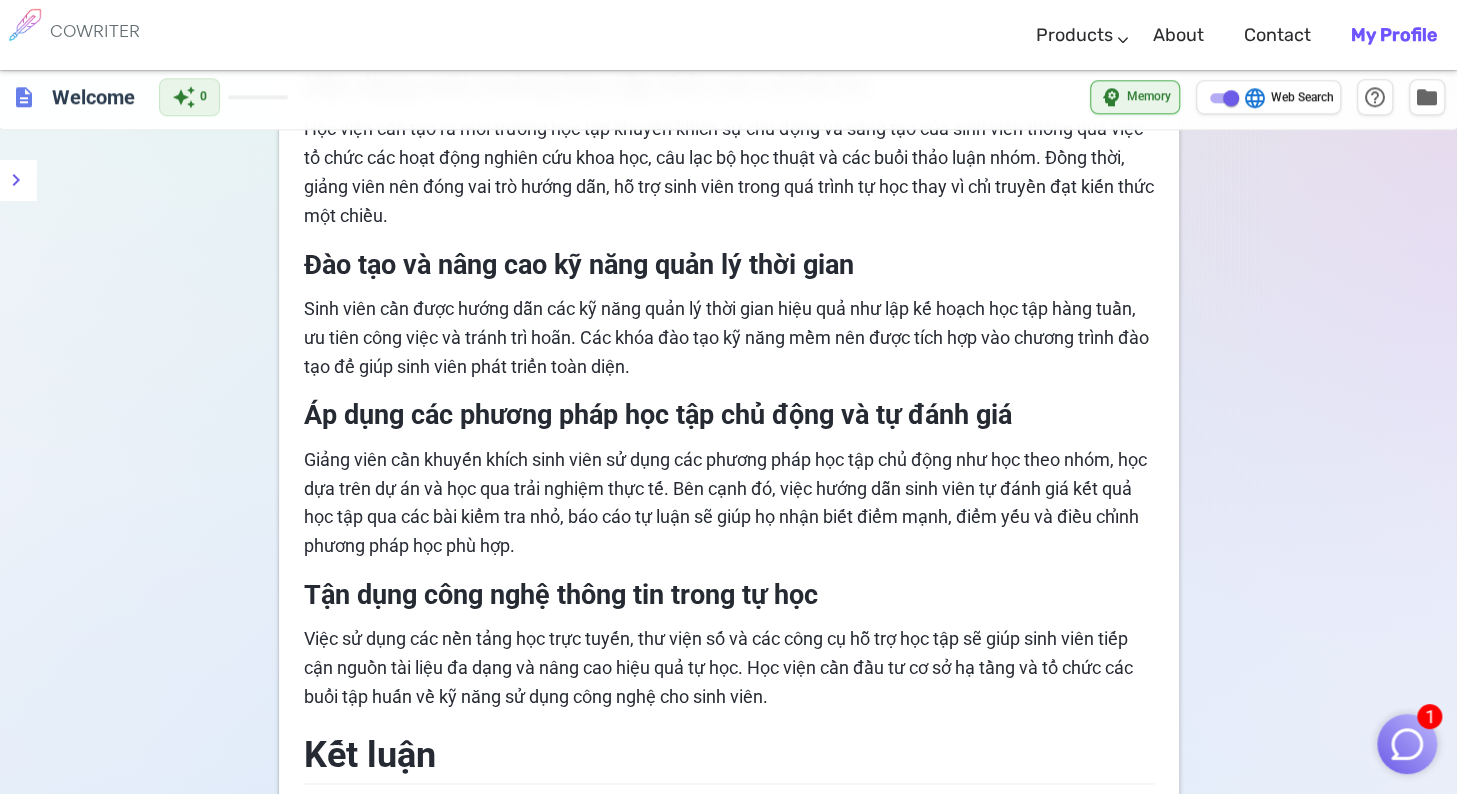 scroll, scrollTop: 1276, scrollLeft: 0, axis: vertical 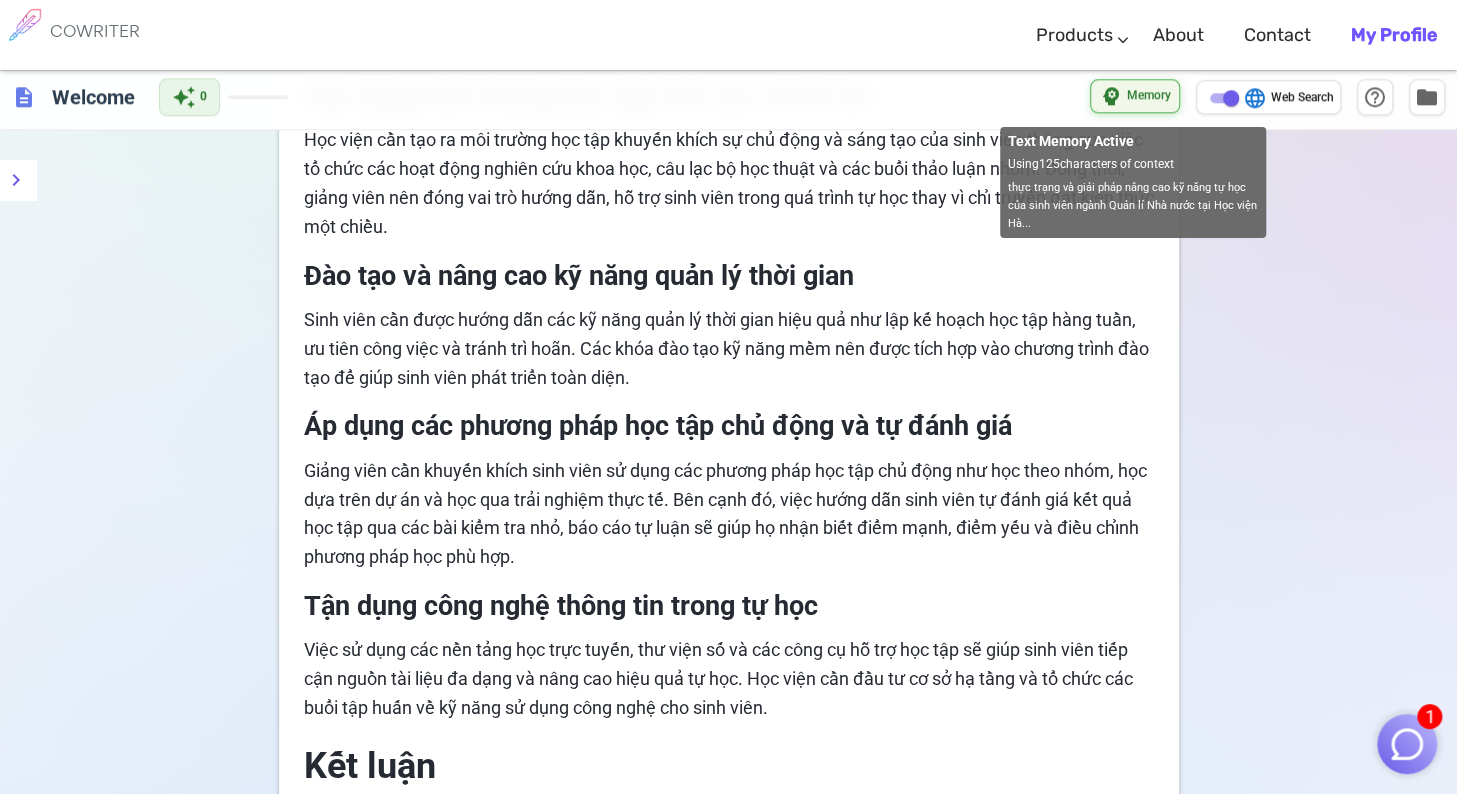 click on "psychology Memory" at bounding box center (1135, 96) 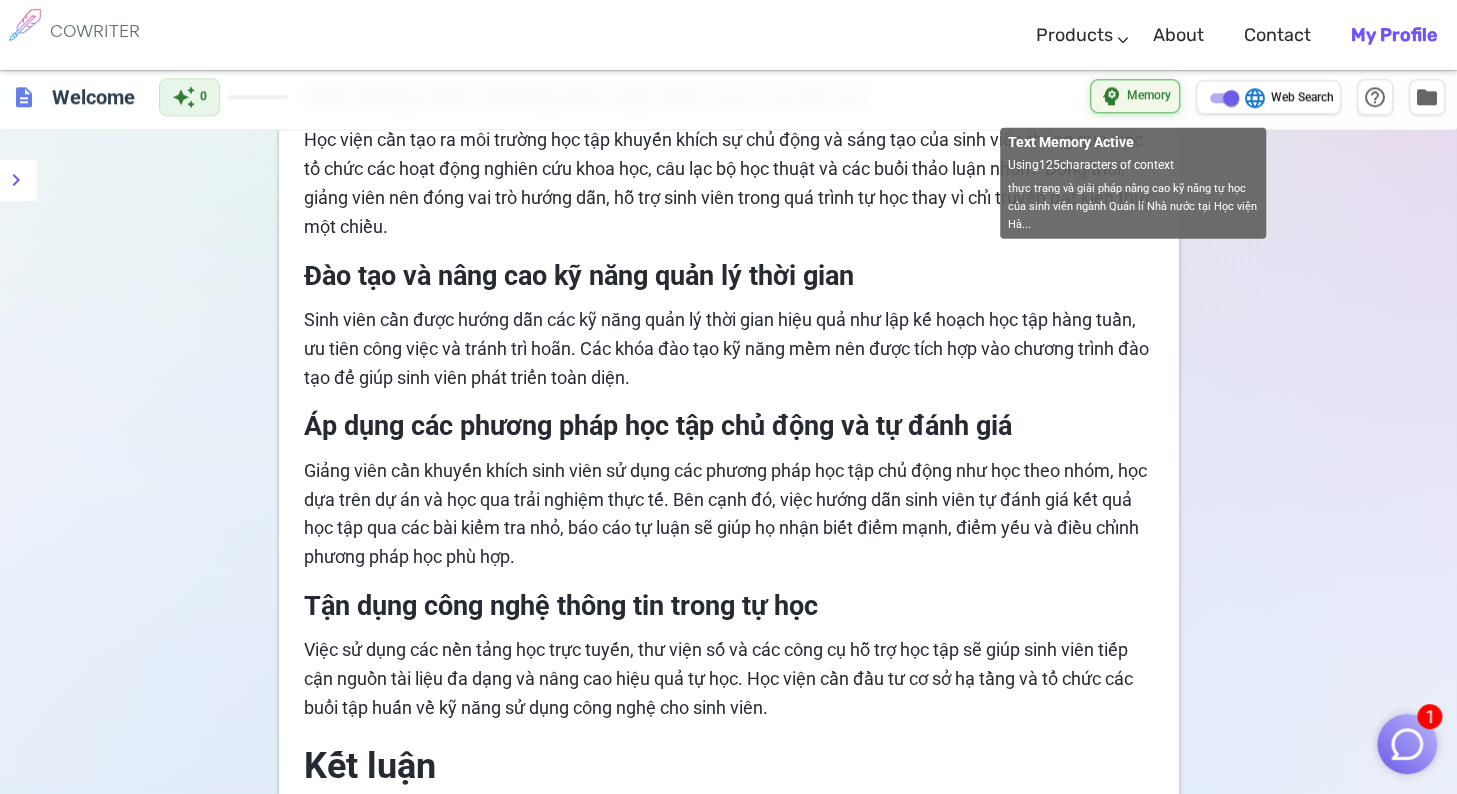 click on "psychology Memory" at bounding box center [1135, 96] 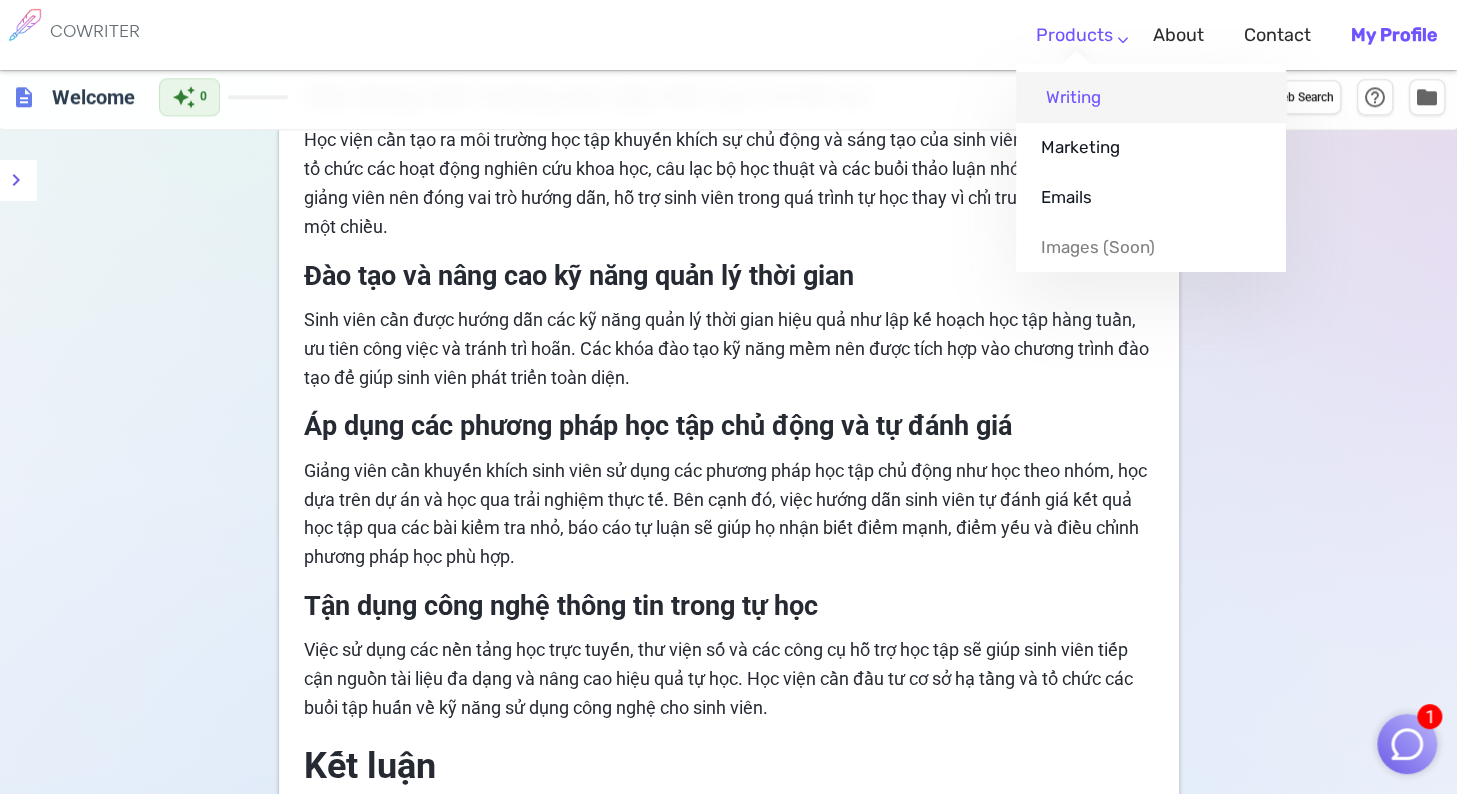 click on "Writing" at bounding box center (1151, 97) 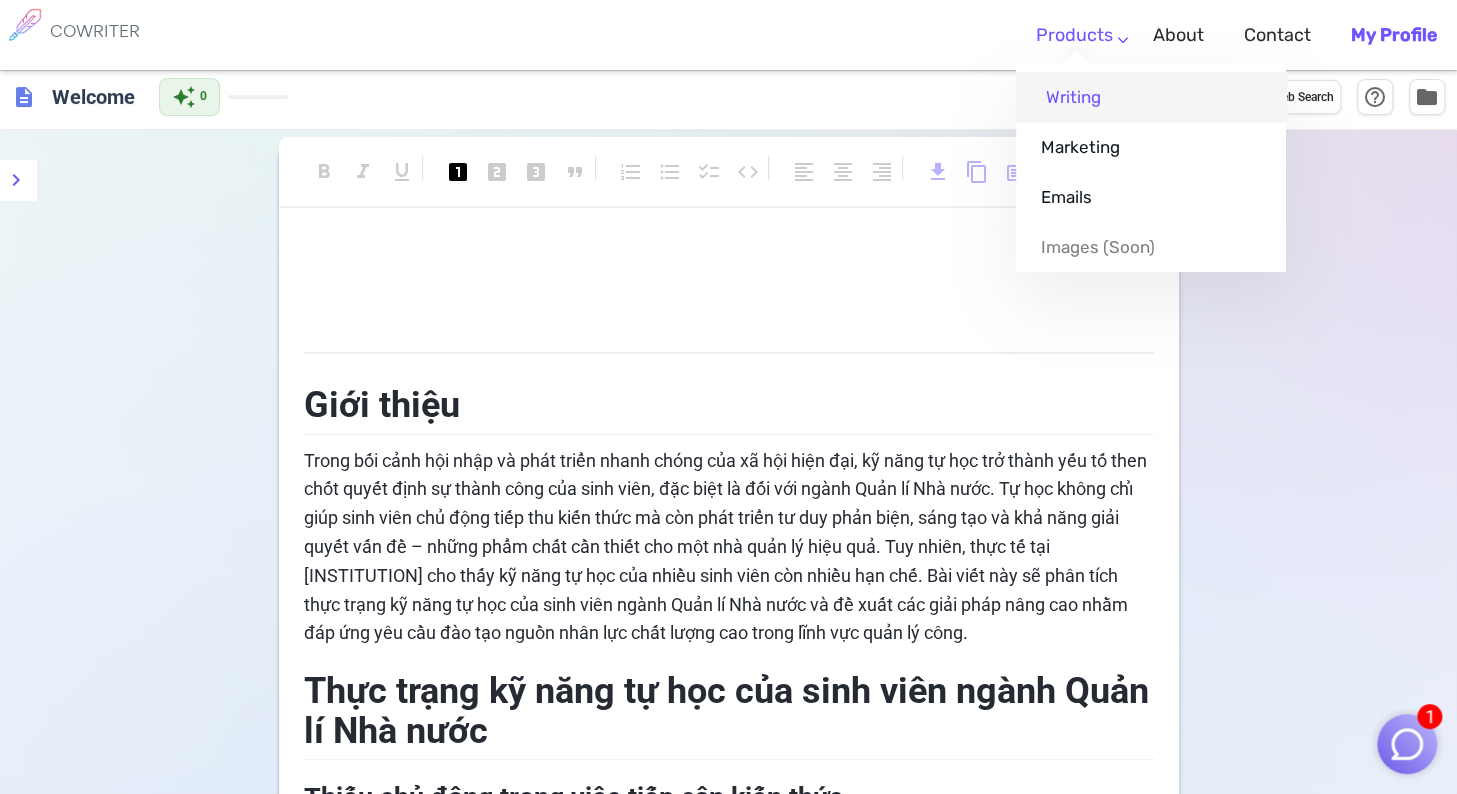 scroll, scrollTop: 0, scrollLeft: 0, axis: both 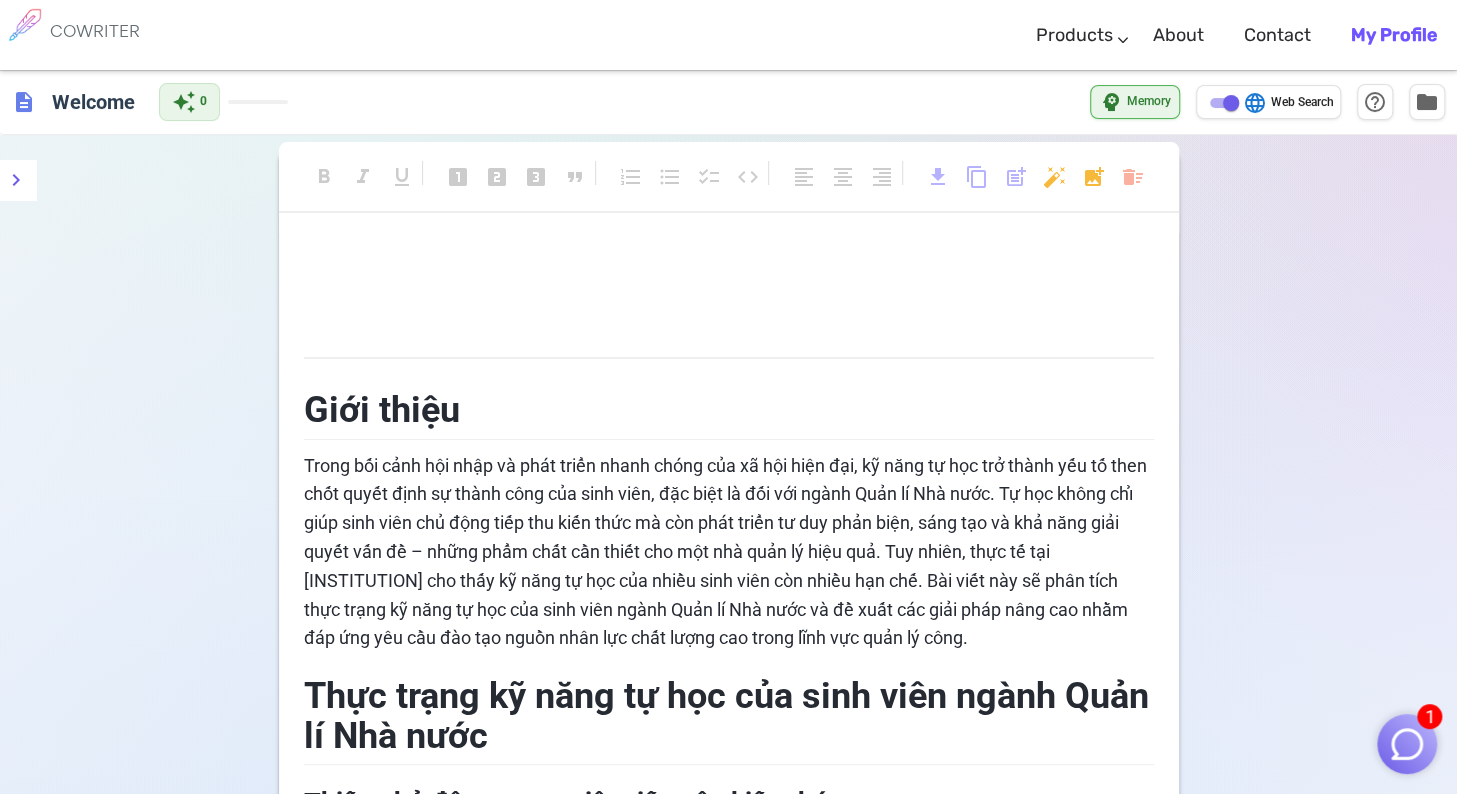click on "﻿" at bounding box center (729, 255) 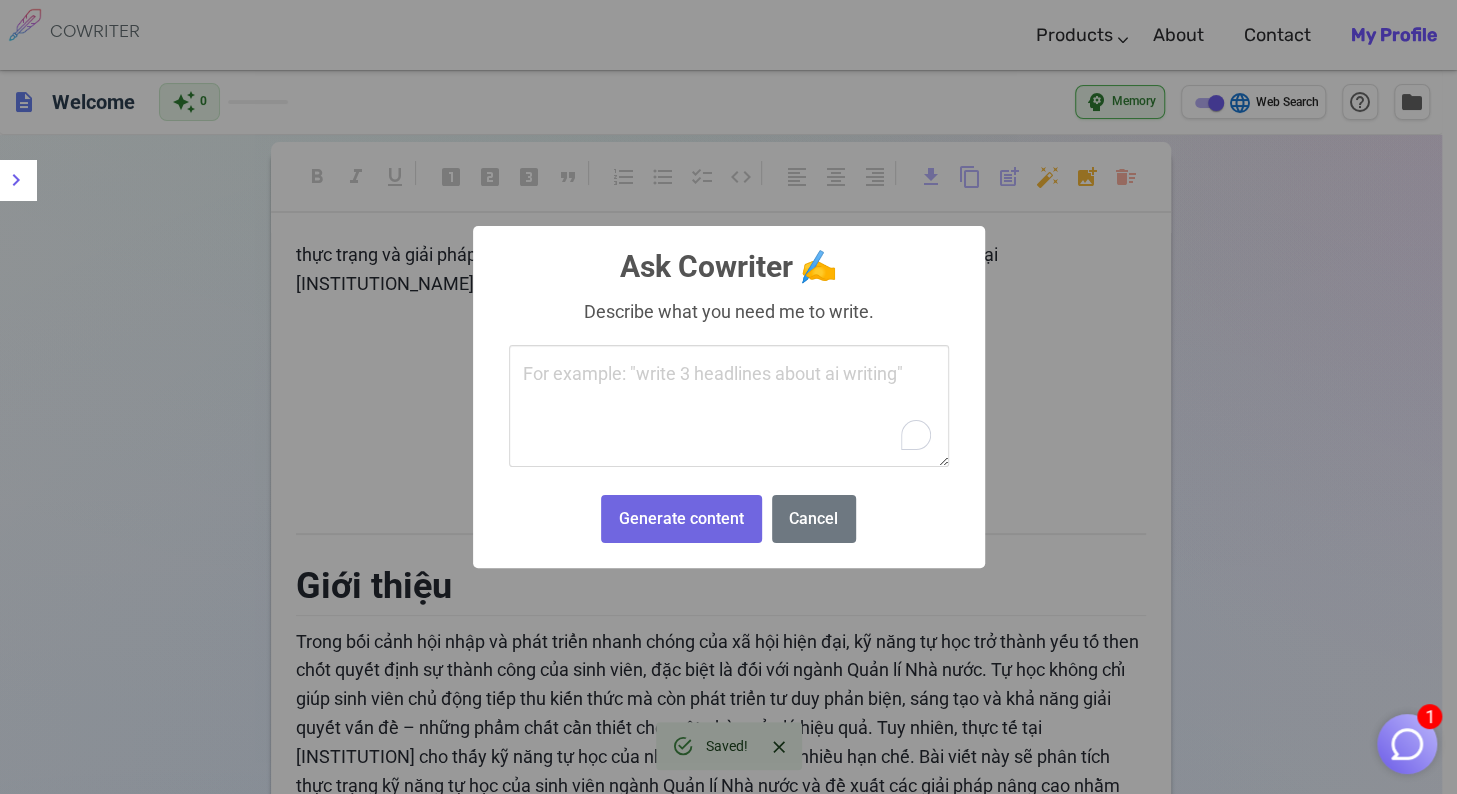 click on "1 COWRITER Products Writing Marketing Emails Images (soon) About Contact My Profile COWRITER Products Writing Marketing Emails Images (soon) About Feedback Contact My Profile description Welcome auto_awesome 0 psychology Memory language Web Search help_outline folder format_bold format_italic format_underlined looks_one looks_two looks_3 format_quote format_list_numbered format_list_bulleted checklist code format_align_left format_align_center format_align_right download content_copy post_add auto_fix_high add_photo_alternate delete_sweep thực trạng và giải pháp nâng cao kỹ năng tự học của sinh viên ngành Quản lí Nhà nước tại Học viện Hành chính và Quản trị Công ﻿ ﻿ ﻿ ﻿ ﻿ Giới thiệu Thực trạng kỹ năng tự học của sinh viên ngành Quản lí Nhà nước Thiếu chủ động trong việc tiếp cận kiến thức Kỹ năng quản lý thời gian chưa hiệu quả Thiếu phương pháp học tập khoa học và kỹ năng tự đánh giá" at bounding box center [728, 1324] 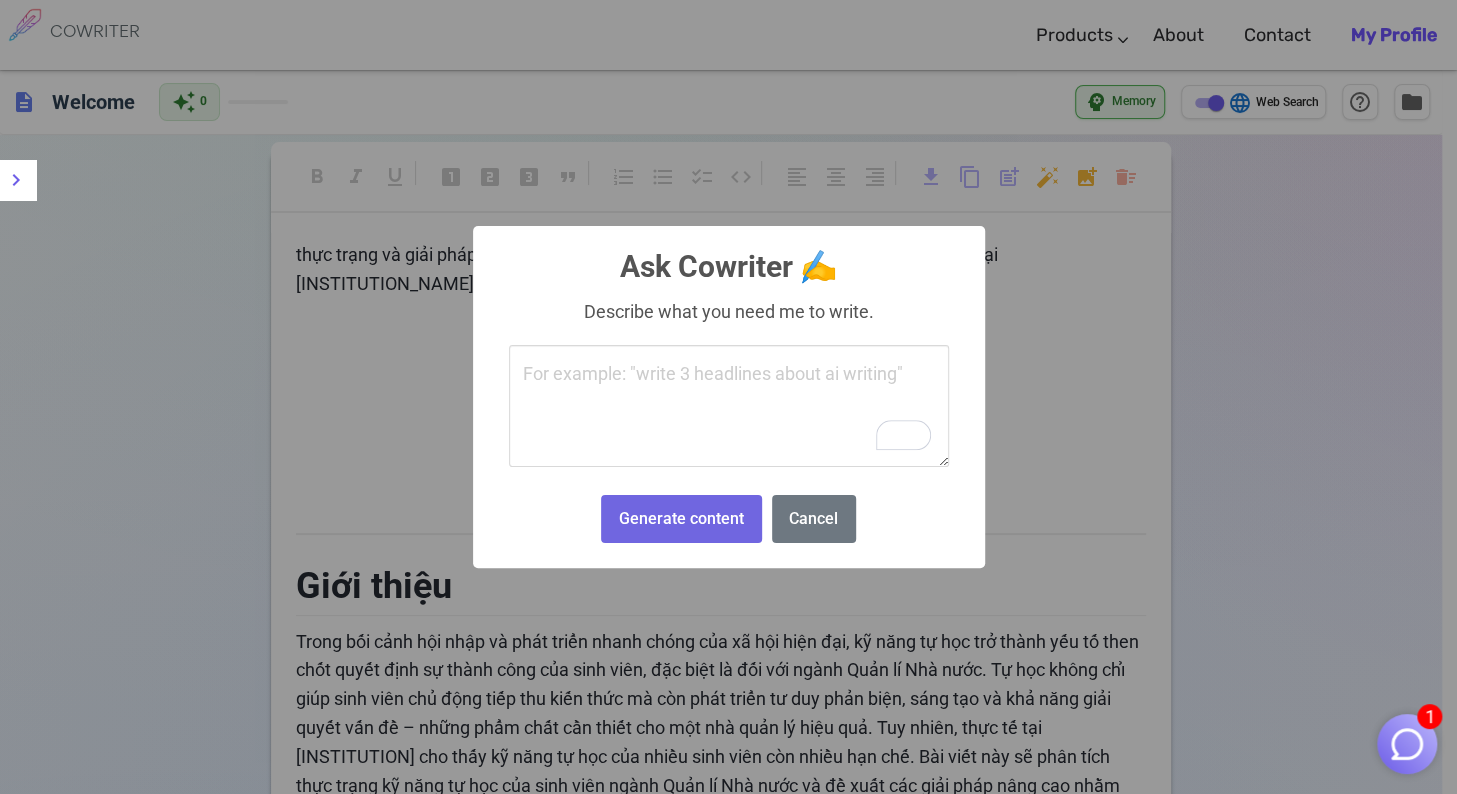 click at bounding box center [729, 406] 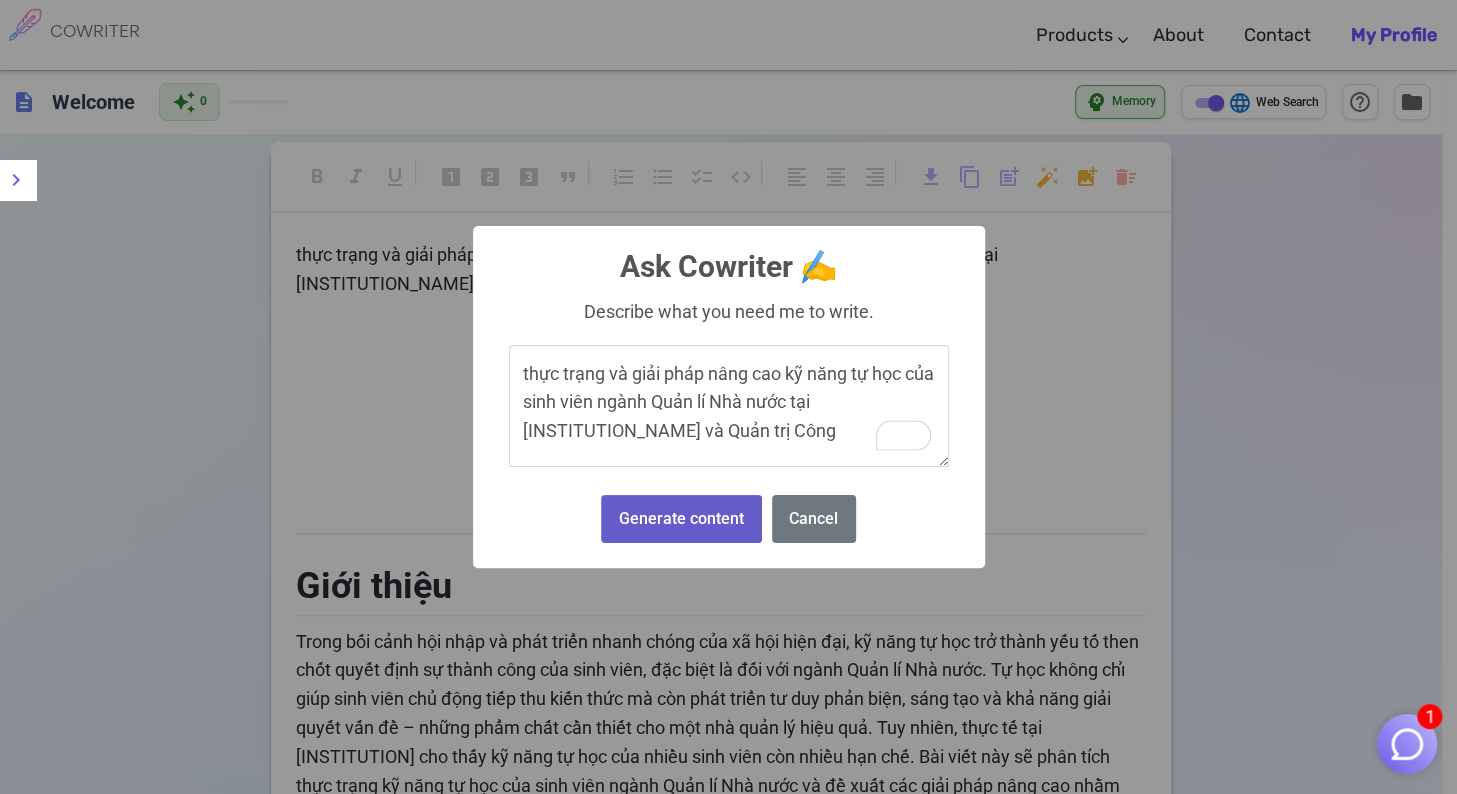type on "thực trạng và giải pháp nâng cao kỹ năng tự học của sinh viên ngành Quản lí Nhà nước tại [INSTITUTION_NAME] và Quản trị Công" 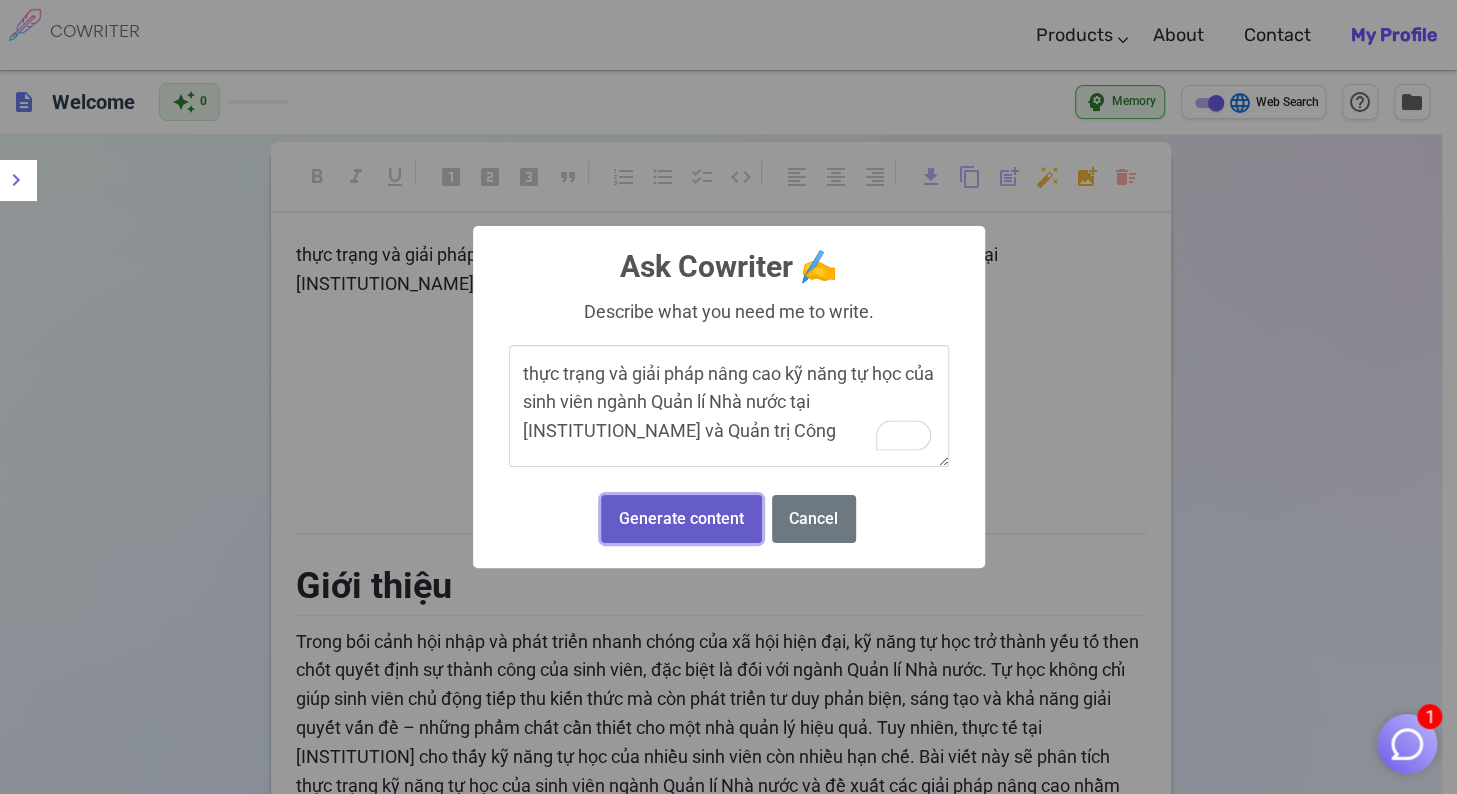 click on "Generate content" at bounding box center (681, 519) 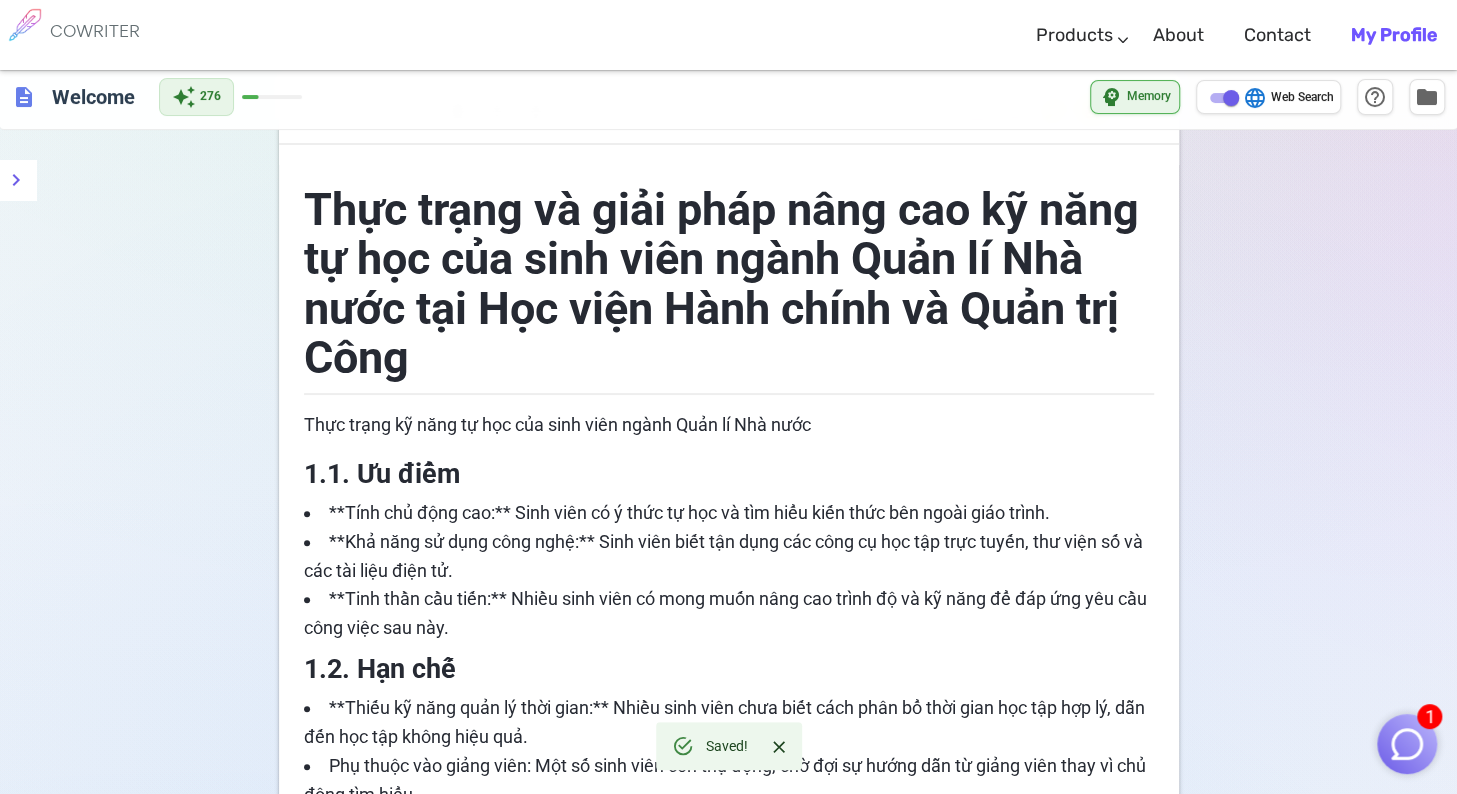 scroll, scrollTop: 100, scrollLeft: 0, axis: vertical 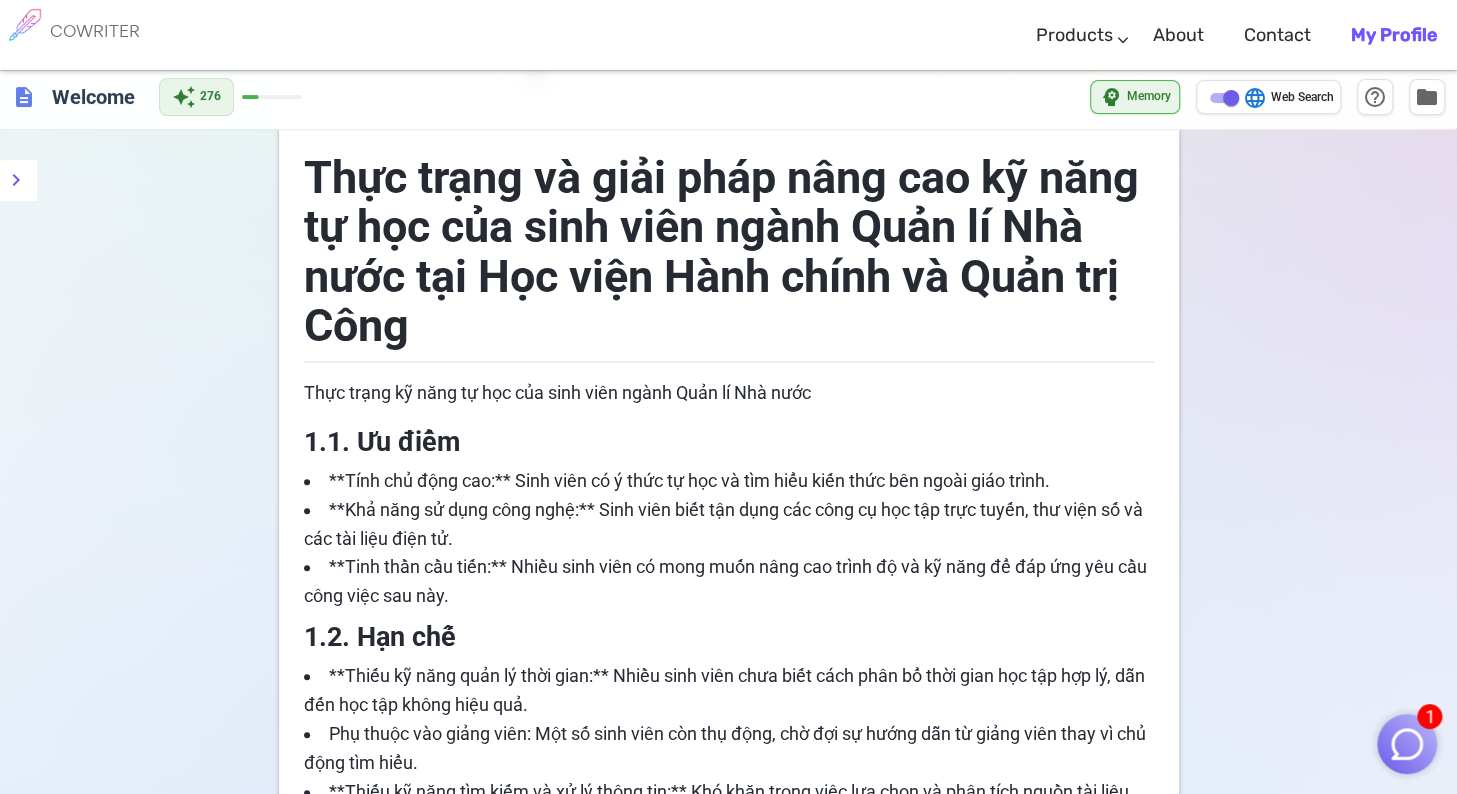 click on "1.1. Ưu điểm" at bounding box center [729, 440] 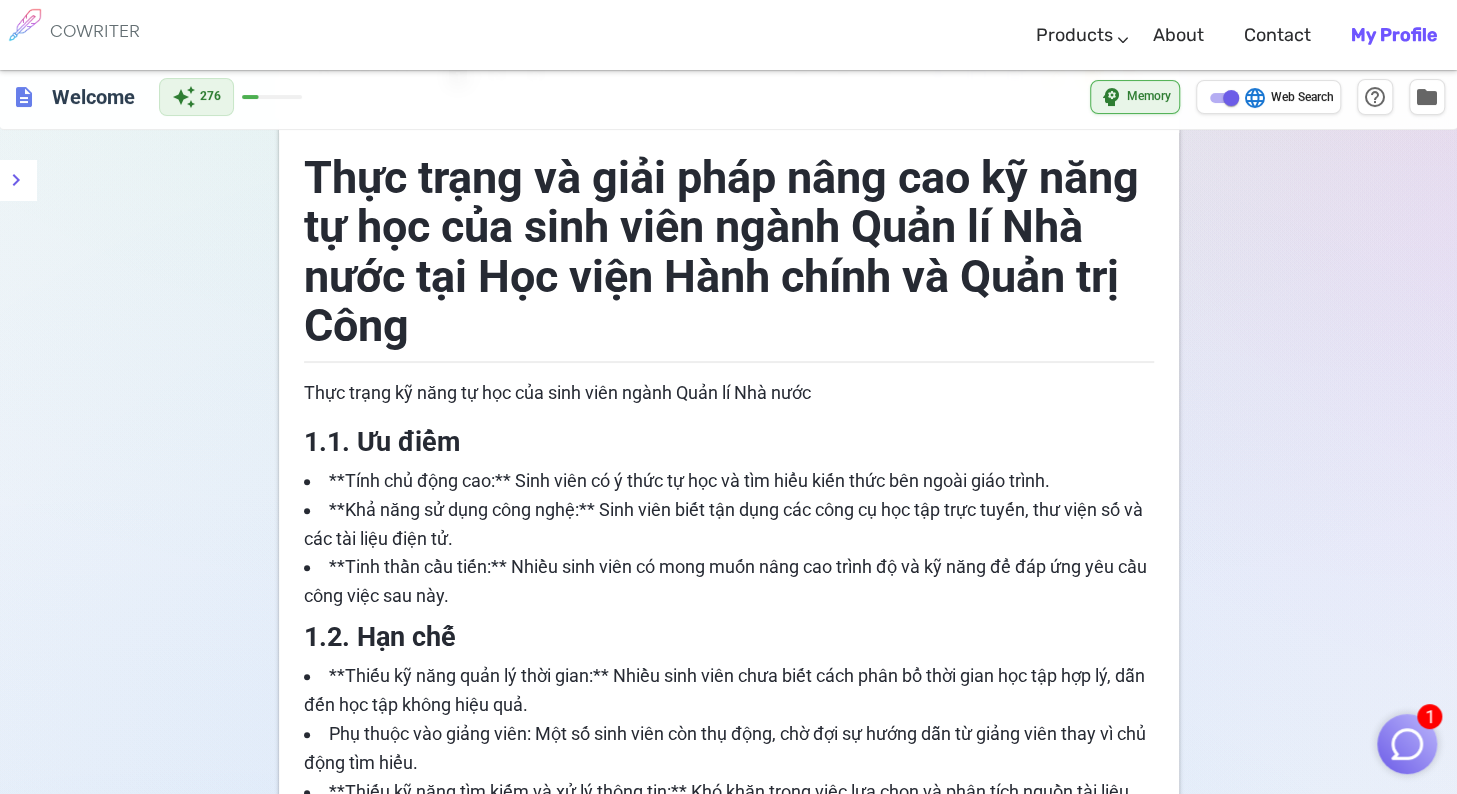 drag, startPoint x: 471, startPoint y: 345, endPoint x: 470, endPoint y: 324, distance: 21.023796 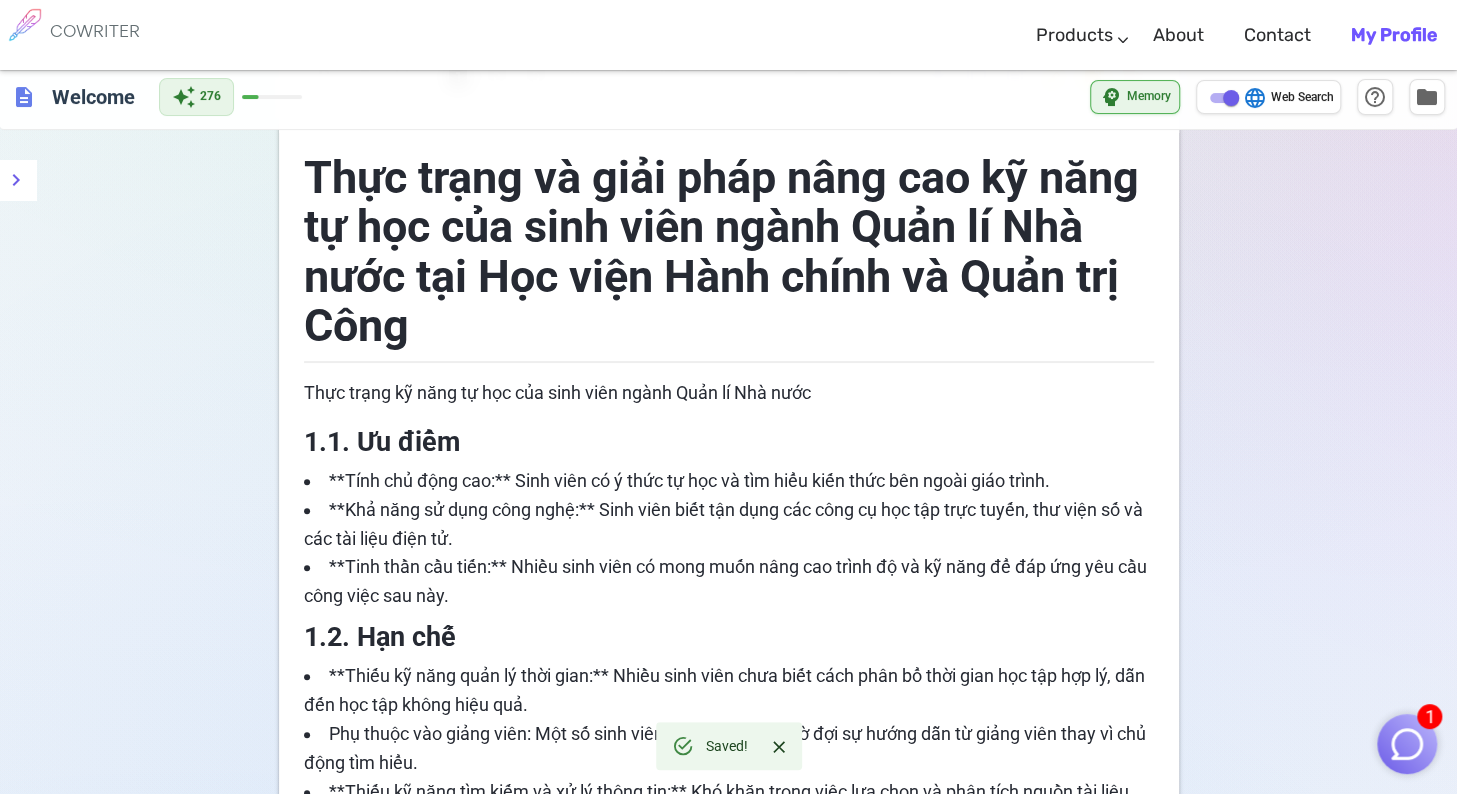 click on "Thực trạng và giải pháp nâng cao kỹ năng tự học của sinh viên ngành Quản lí Nhà nước tại Học viện Hành chính và Quản trị Công" at bounding box center (729, 248) 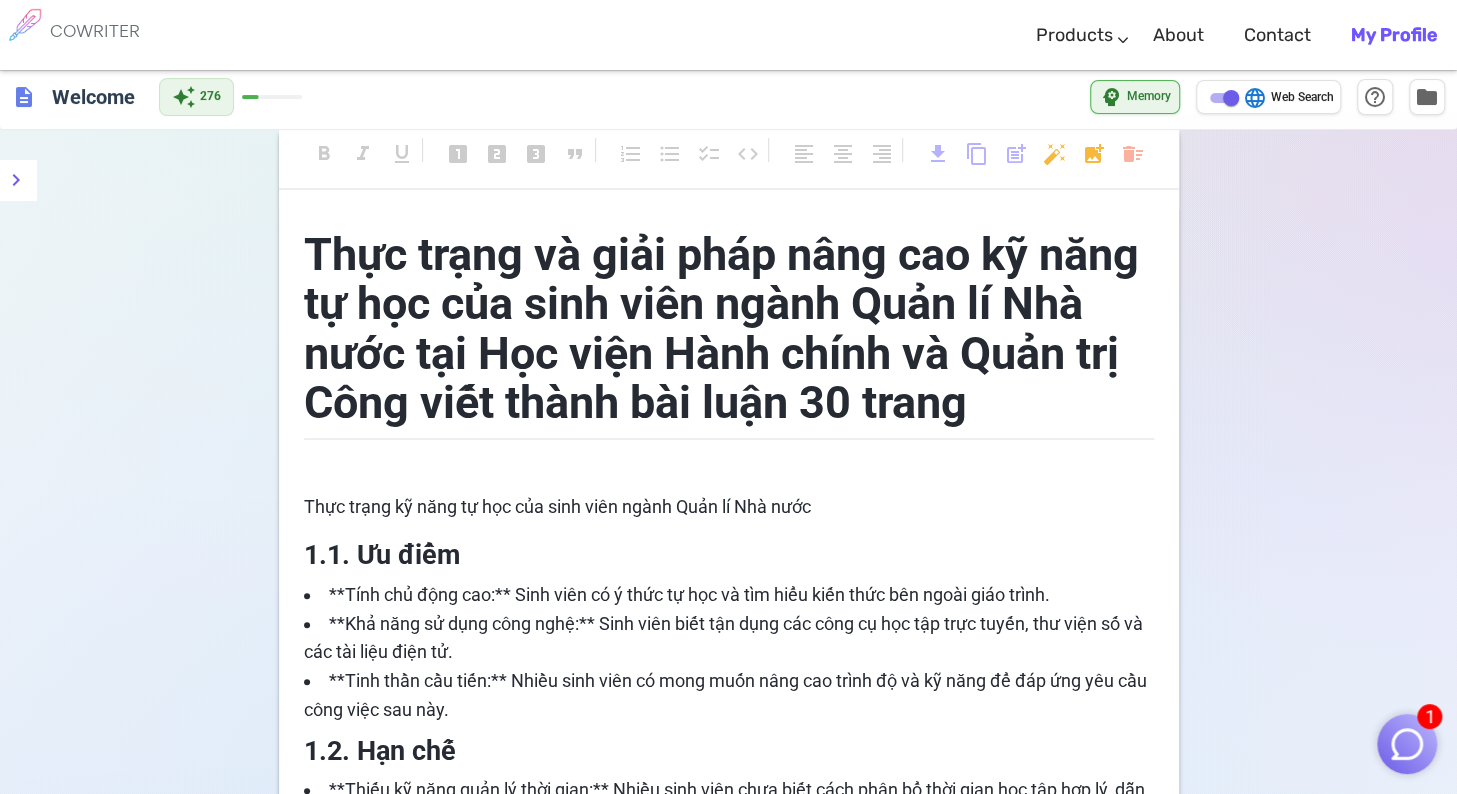 scroll, scrollTop: 0, scrollLeft: 0, axis: both 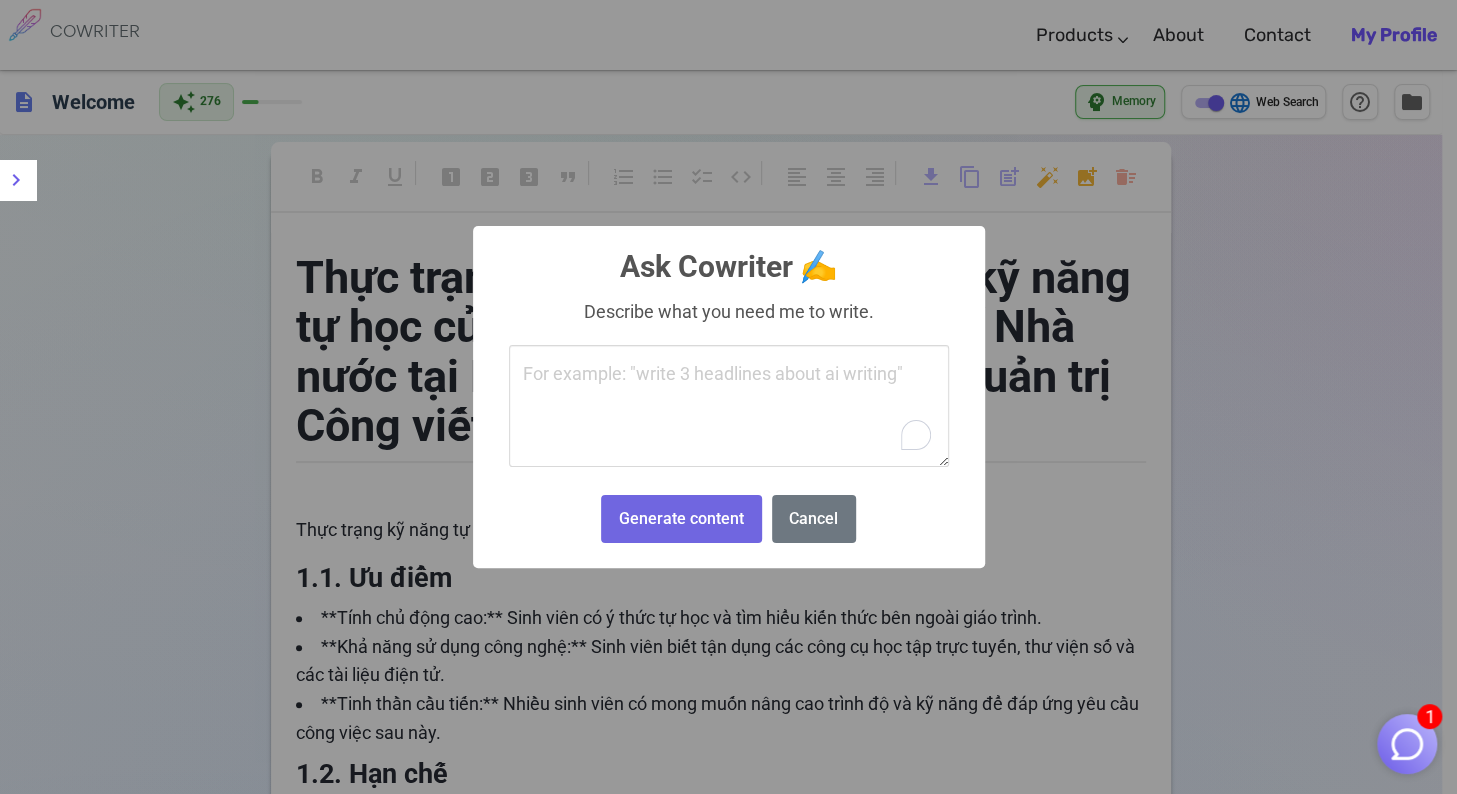 click on "description Welcome auto_awesome 276 psychology Memory language Web Search help_outline folder format_bold format_italic format_underlined looks_one looks_two looks_3 format_quote format_list_numbered format_list_bulleted checklist code format_align_left format_align_center format_align_right download content_copy post_add auto_fix_high add_photo_alternate delete_sweep Thực trạng và giải pháp nâng cao kỹ năng tự học của sinh viên ngành Quản lí Nhà nước tại Học viện Hành chính và Quản trị Công viết thành bài luận 30 trang ﻿ Thực trạng kỹ năng tự học của sinh viên ngành Quản lí Nhà nước 1.1. Ưu điểm **Tính chủ động cao:** Sinh viên có ý thức tự học và tìm hiểu kiến thức bên ngoài giáo trình. 1.2. Hạn chế 2.2. Đối với sinh viên /" at bounding box center [728, 2292] 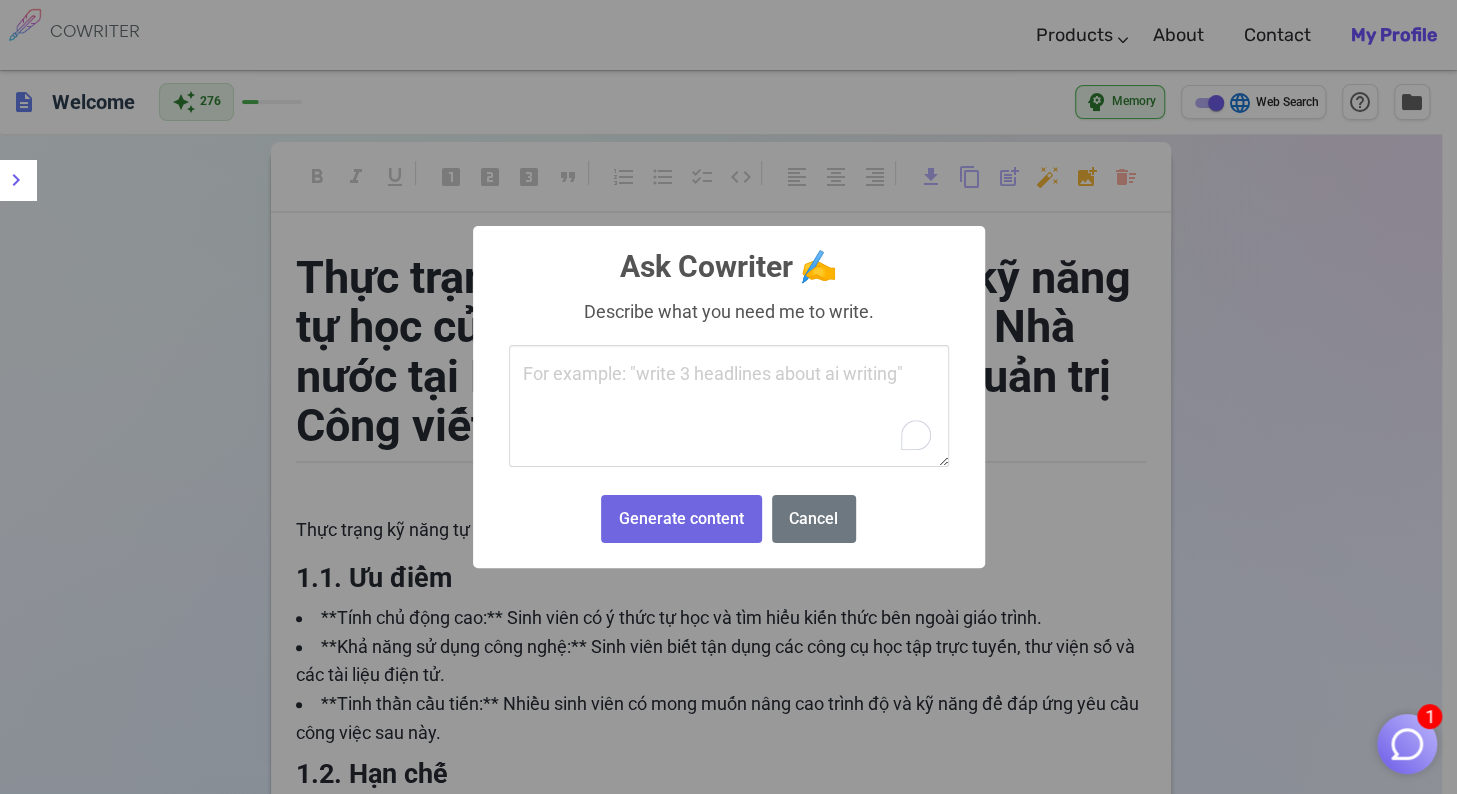 click at bounding box center (729, 406) 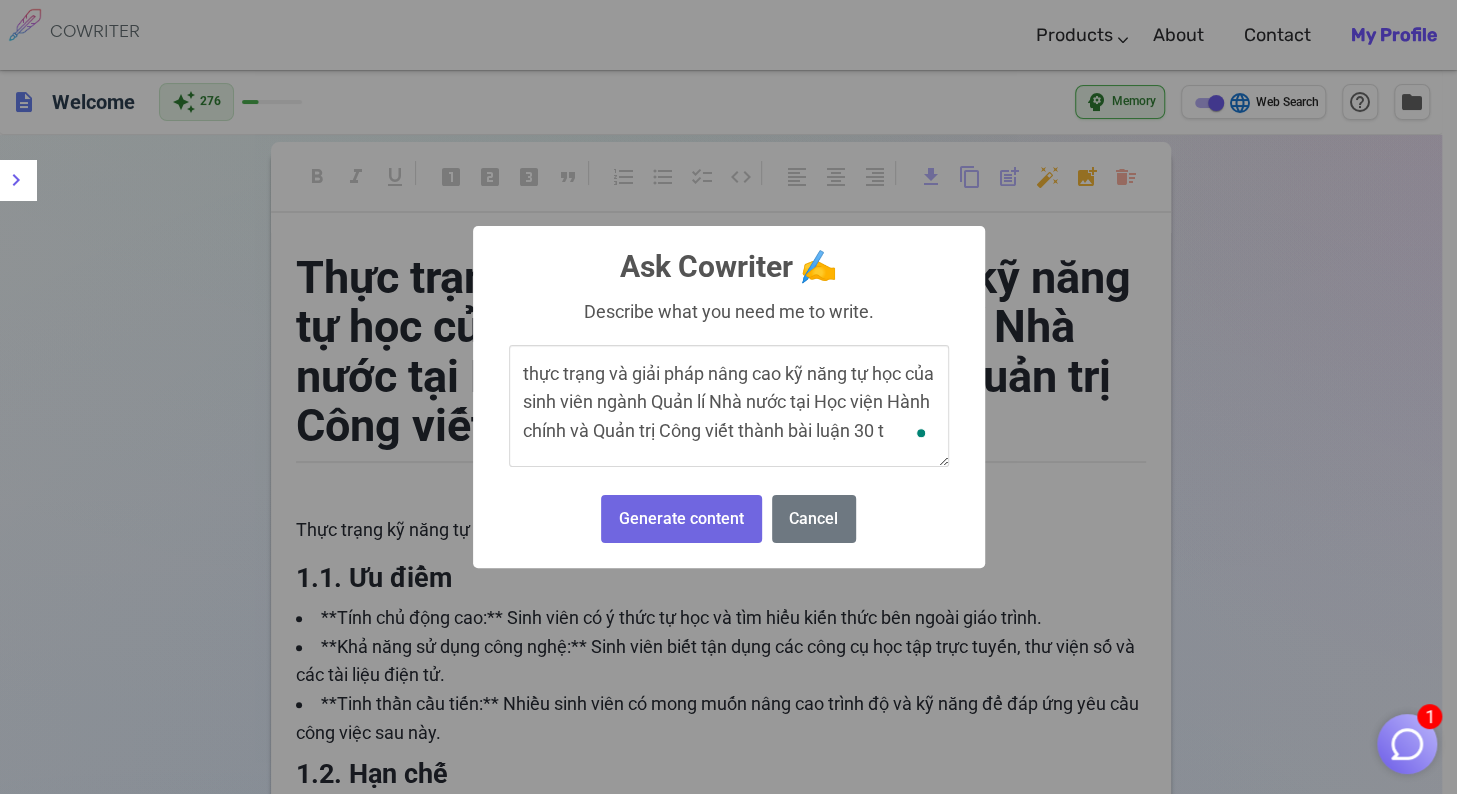 scroll, scrollTop: 5, scrollLeft: 0, axis: vertical 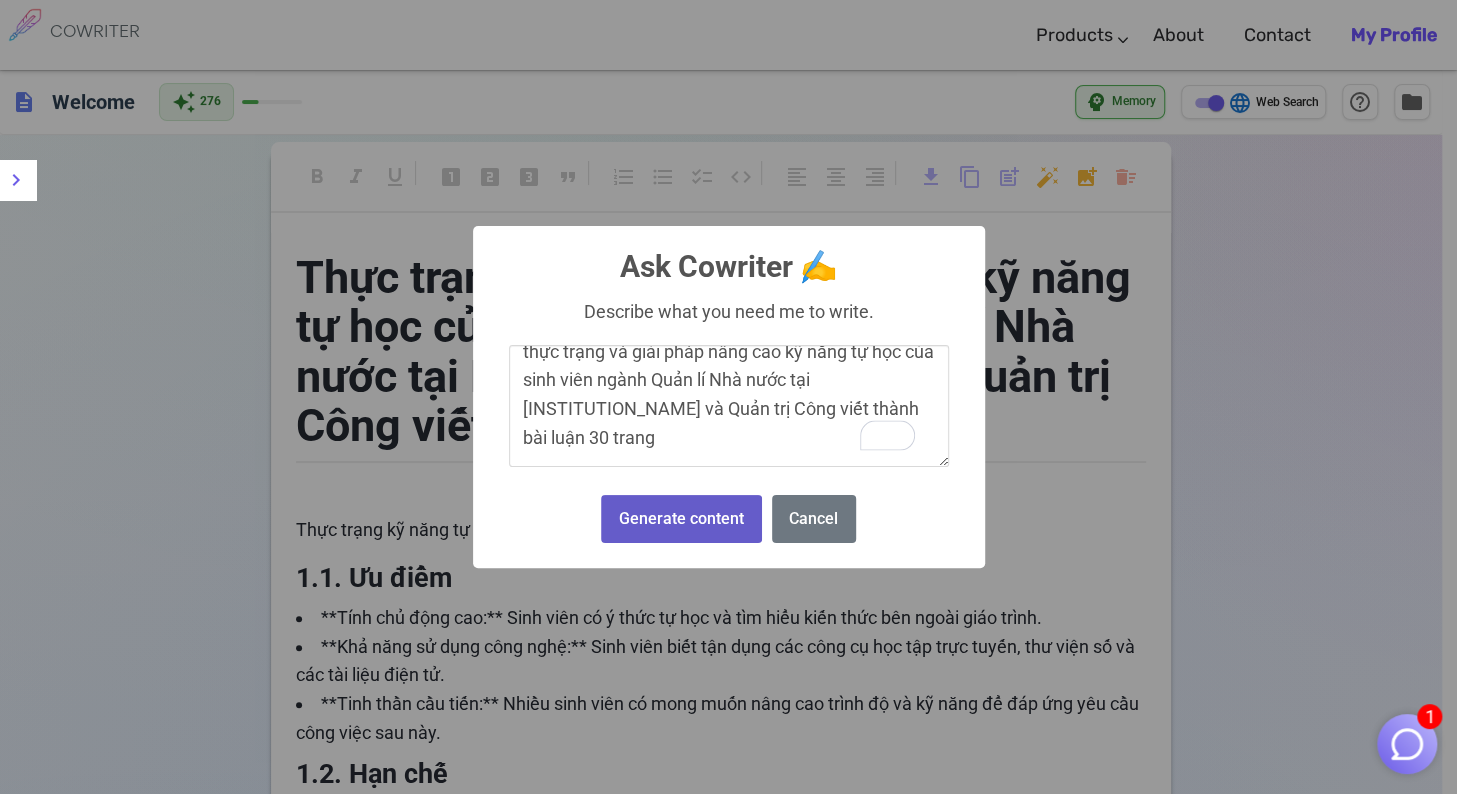 type on "thực trạng và giải pháp nâng cao kỹ năng tự học của sinh viên ngành Quản lí Nhà nước tại [INSTITUTION_NAME] và Quản trị Công viết thành bài luận 30 trang" 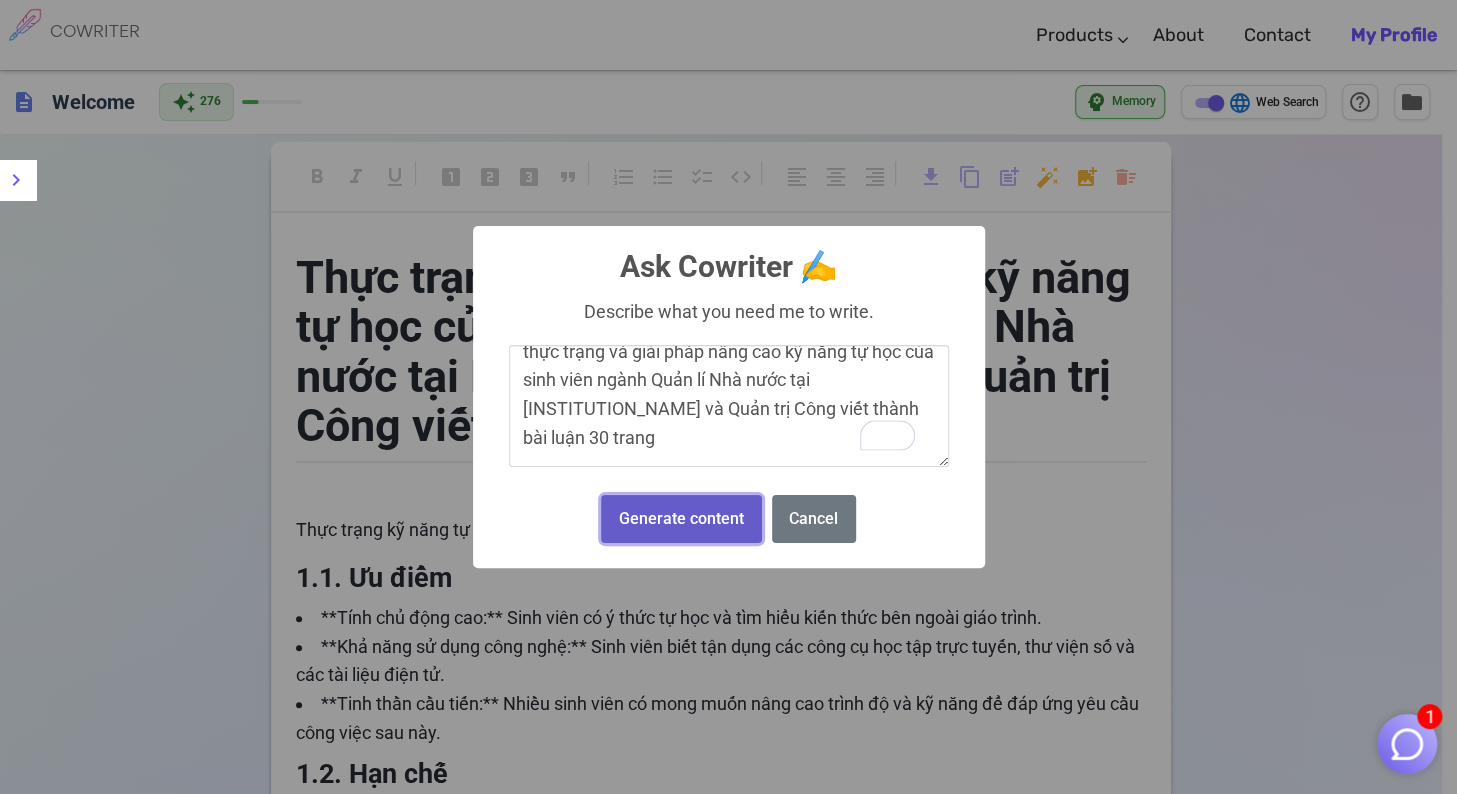 click on "Generate content" at bounding box center [681, 519] 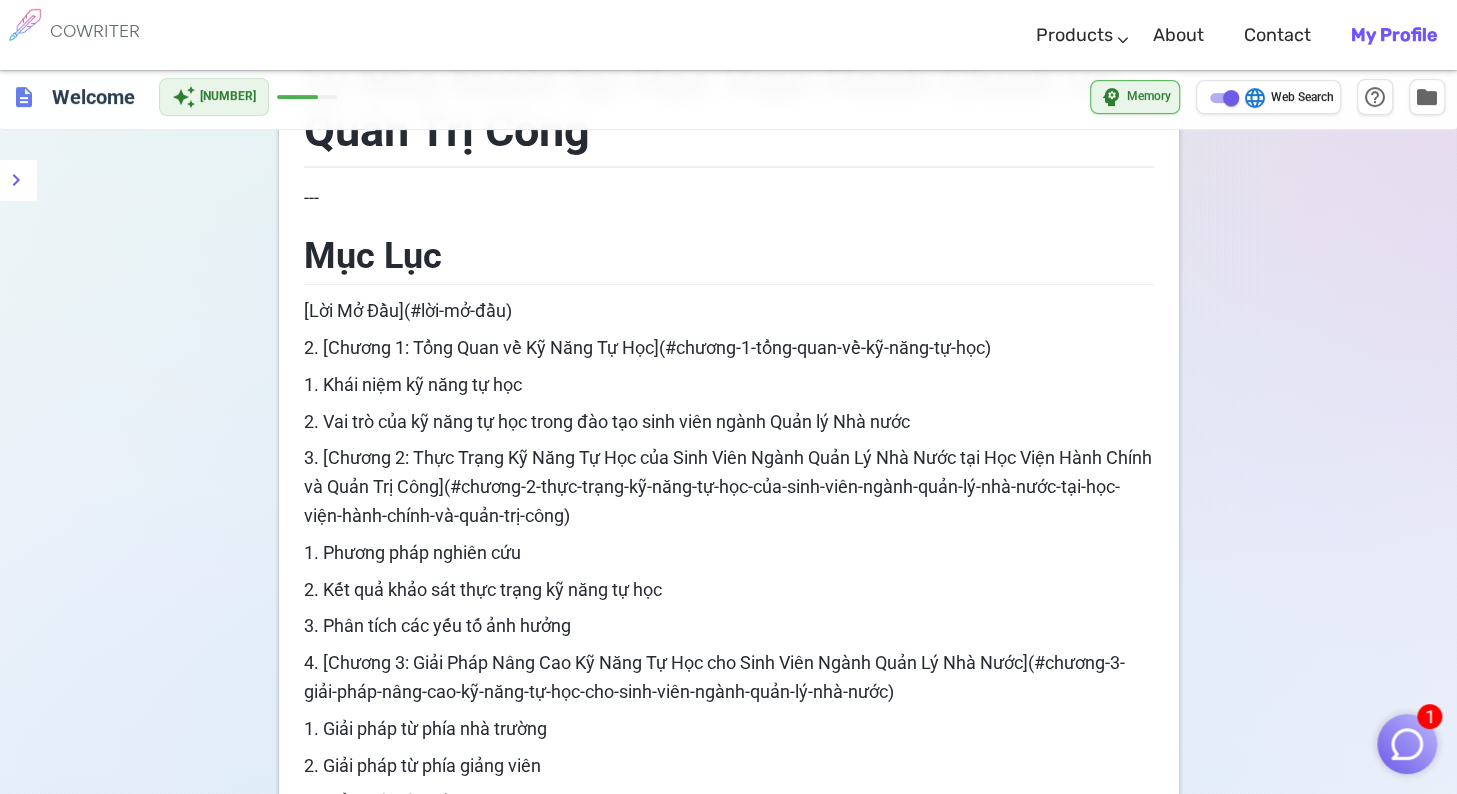 scroll, scrollTop: 0, scrollLeft: 0, axis: both 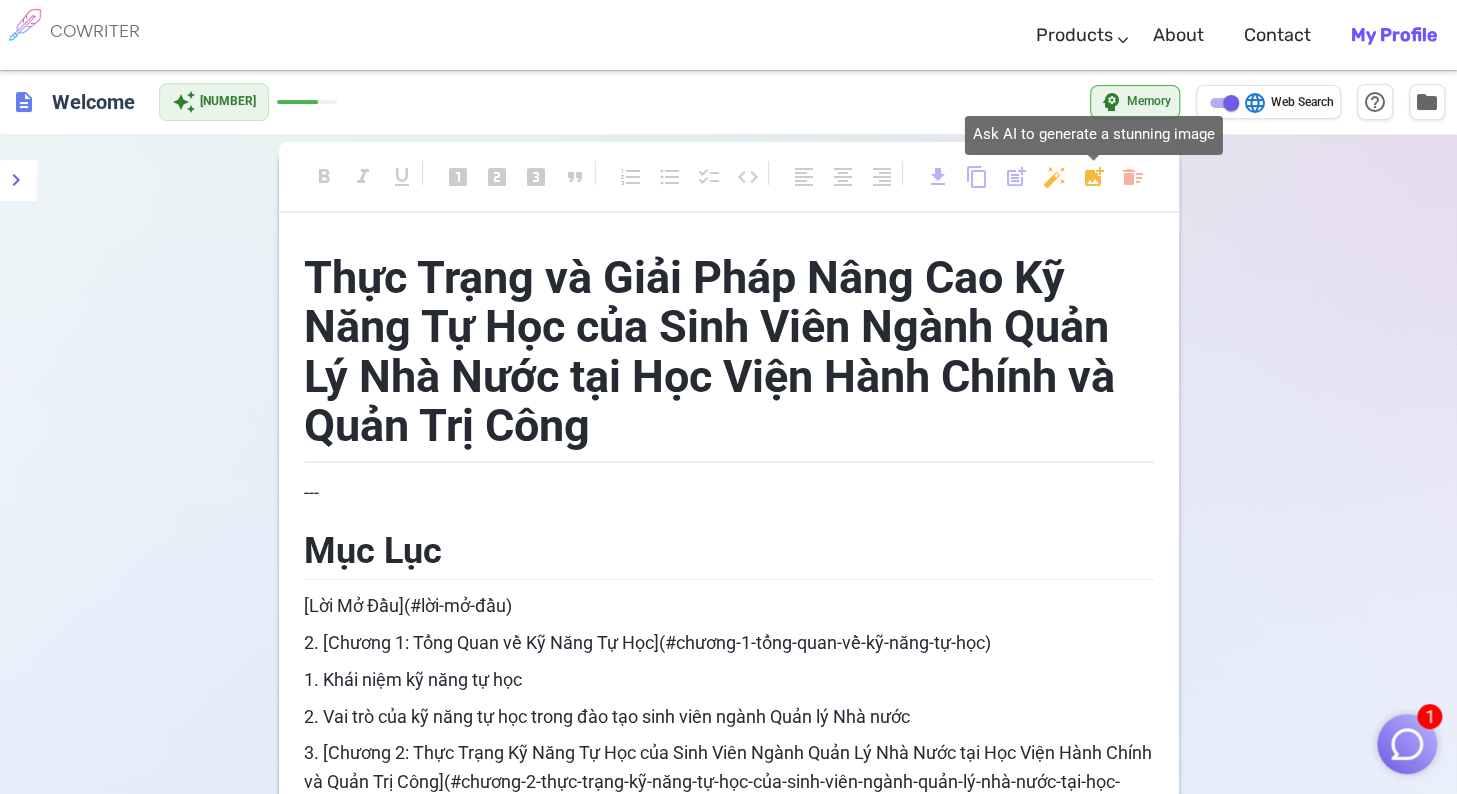 click on "1 COWRITER Products Writing Marketing Emails Images (soon) About Contact My Profile COWRITER Products Writing Marketing Emails Images (soon) About Feedback Contact My Profile description Welcome auto_awesome 684 psychology Memory language Web Search help_outline folder format_bold format_italic format_underlined looks_one looks_two looks_3 format_quote format_list_numbered format_list_bulleted checklist code format_align_left format_align_center format_align_right download content_copy post_add auto_fix_high add_photo_alternate delete_sweep Thực Trạng và Giải Pháp Nâng Cao Kỹ Năng Tự Học của Sinh Viên Ngành Quản Lý Nhà Nước tại Học Viện Hành Chính và Quản Trị Công --- Mục Lục [Lời Mở Đầu](#lời-mở-đầu)   2. [Chương 1: Tổng Quan về Kỹ Năng Tự Học](#chương-1-tổng-quan-về-kỹ-năng-tự-học)      1. Khái niệm kỹ năng tự học      1. Phương pháp nghiên cứu      3. Phân tích các yếu tố ảnh hưởng   --- --- ---" at bounding box center (728, 4530) 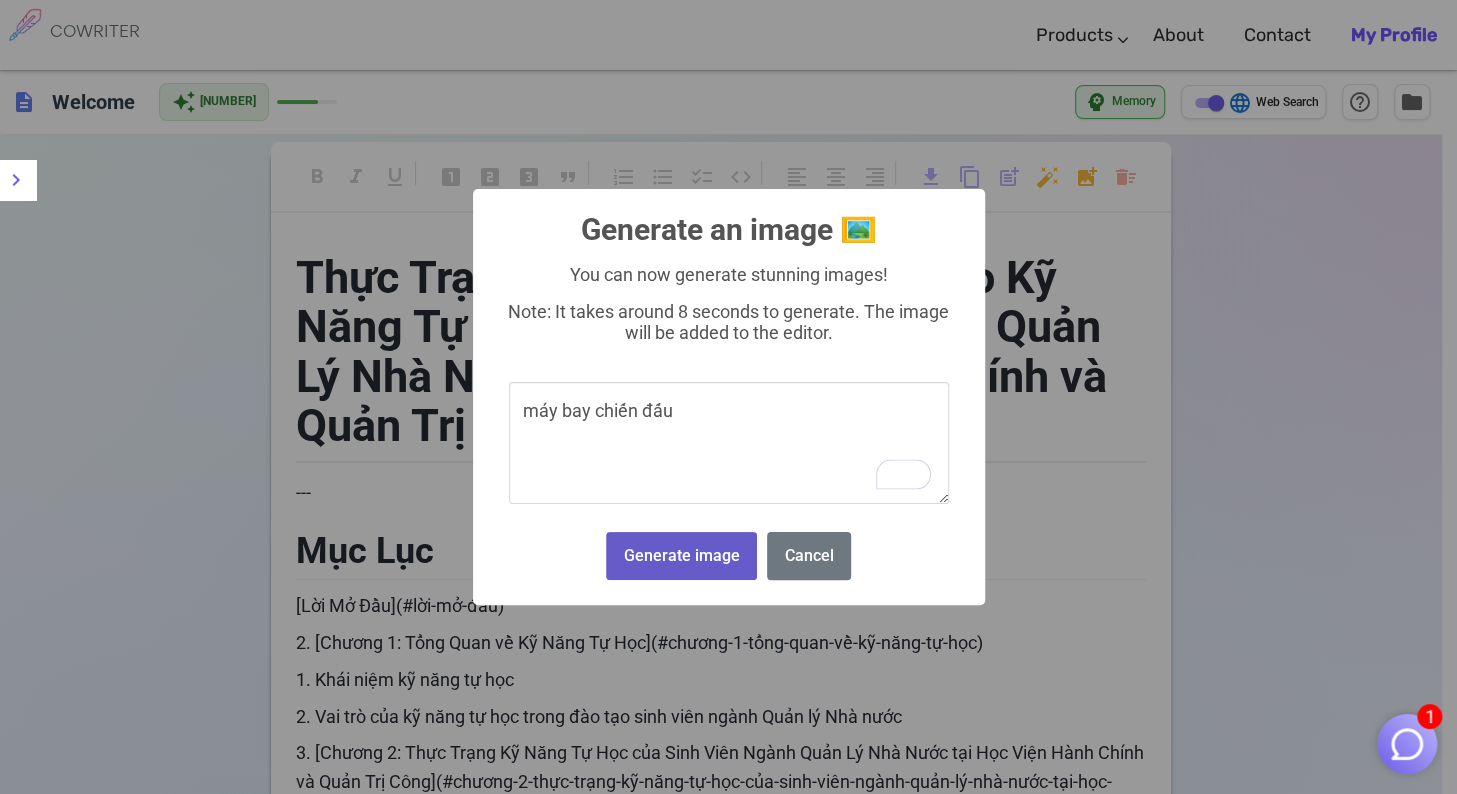 type on "máy bay chiến đấu" 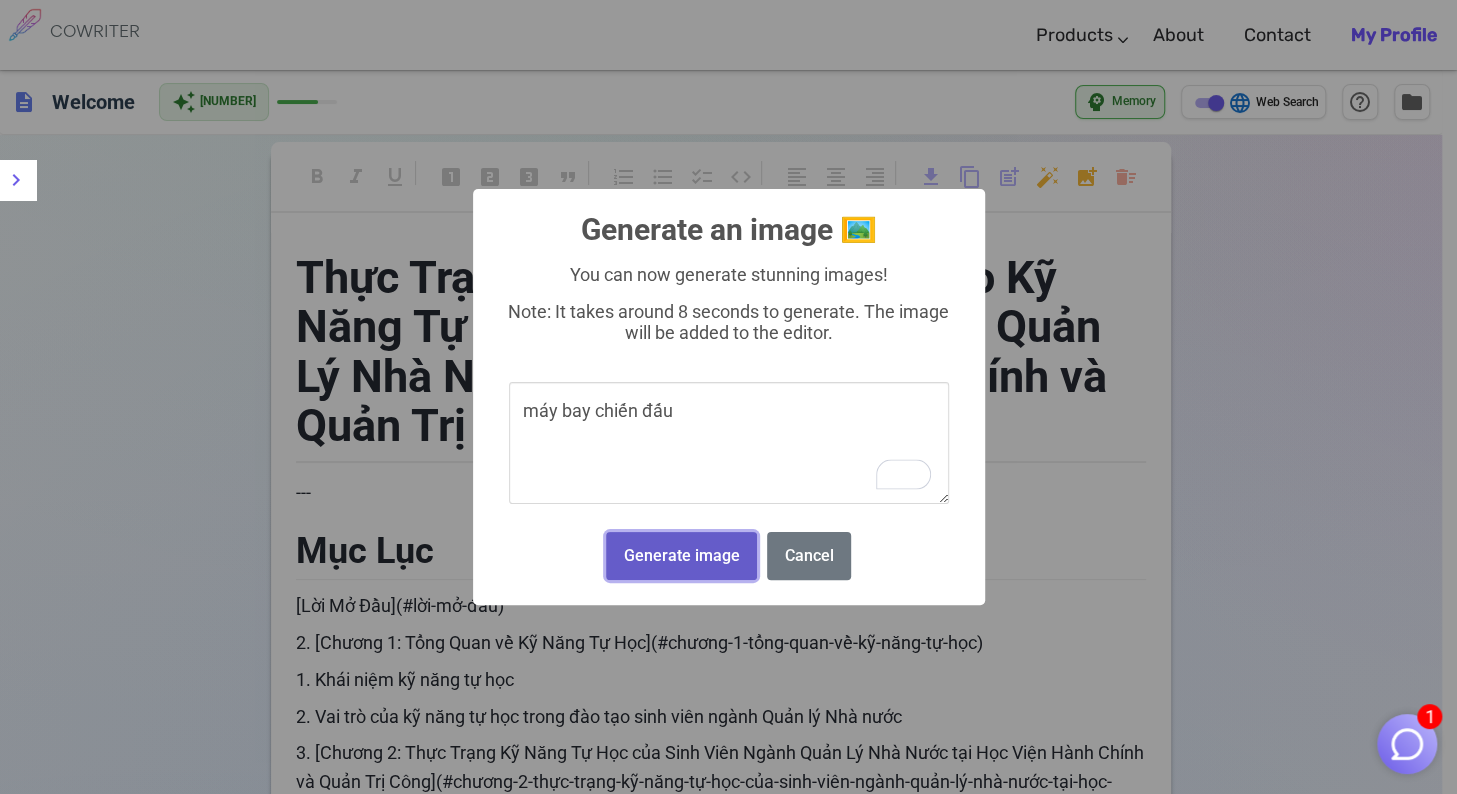 click on "Generate image" at bounding box center (681, 556) 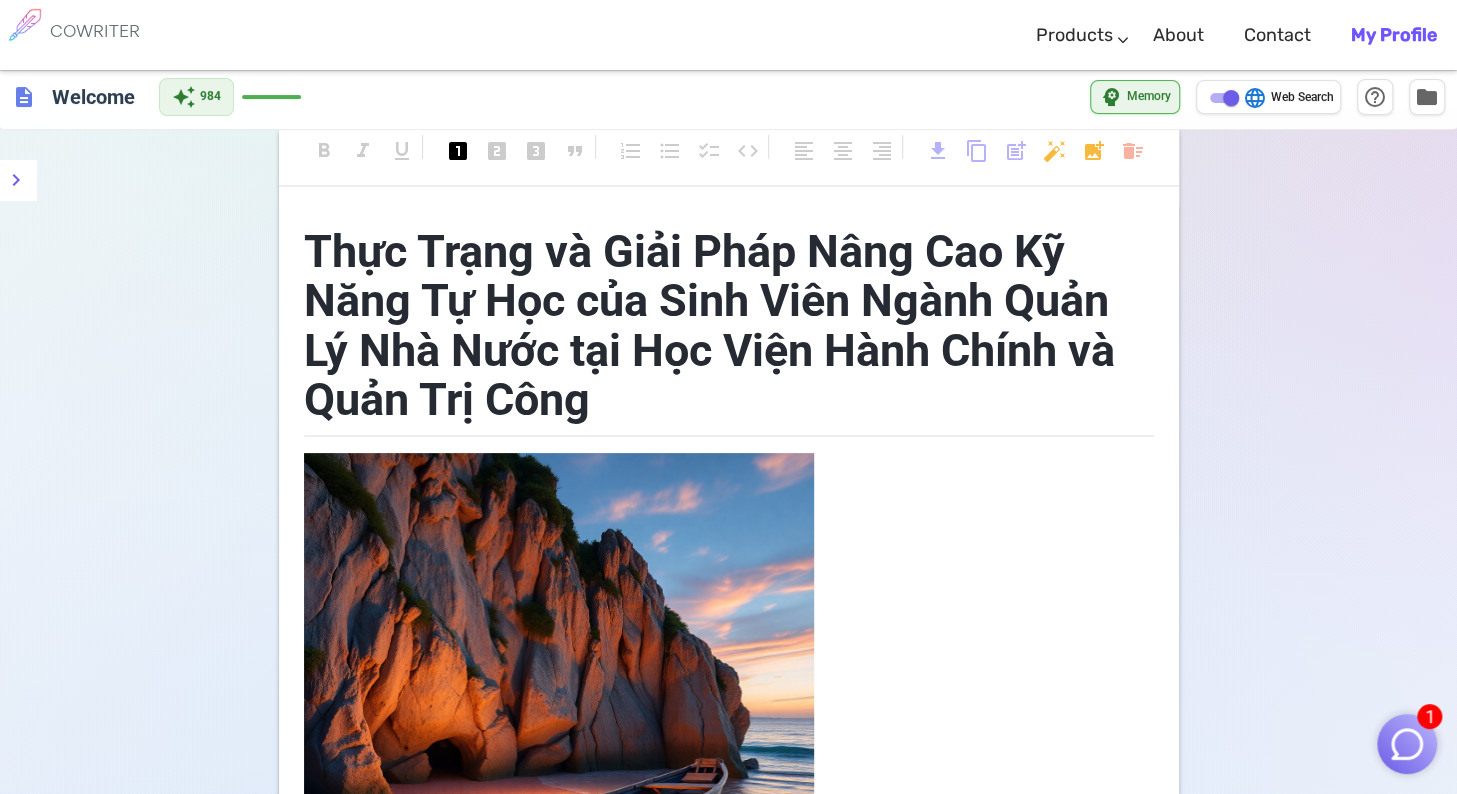 scroll, scrollTop: 0, scrollLeft: 0, axis: both 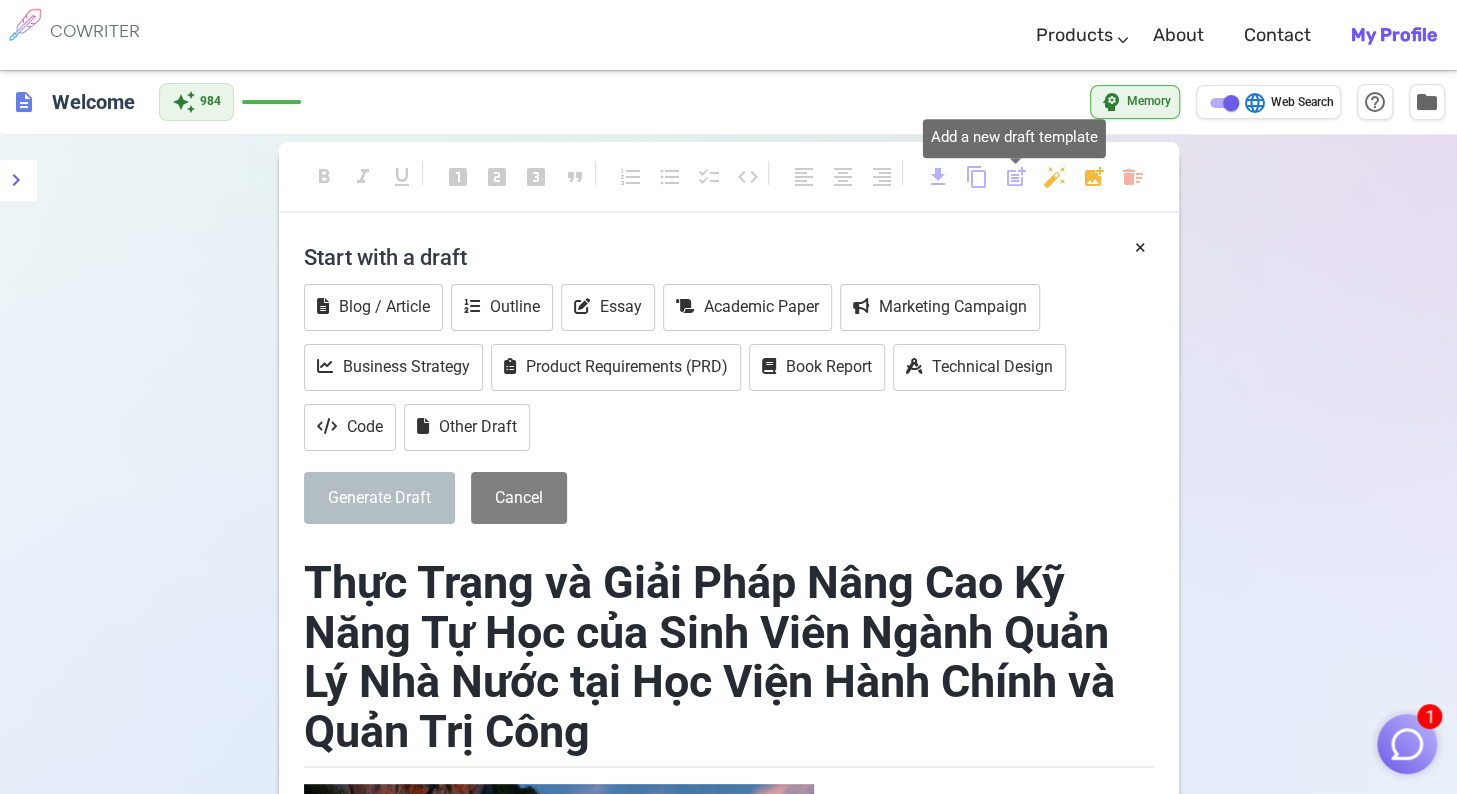 click on "post_add" at bounding box center (1016, 177) 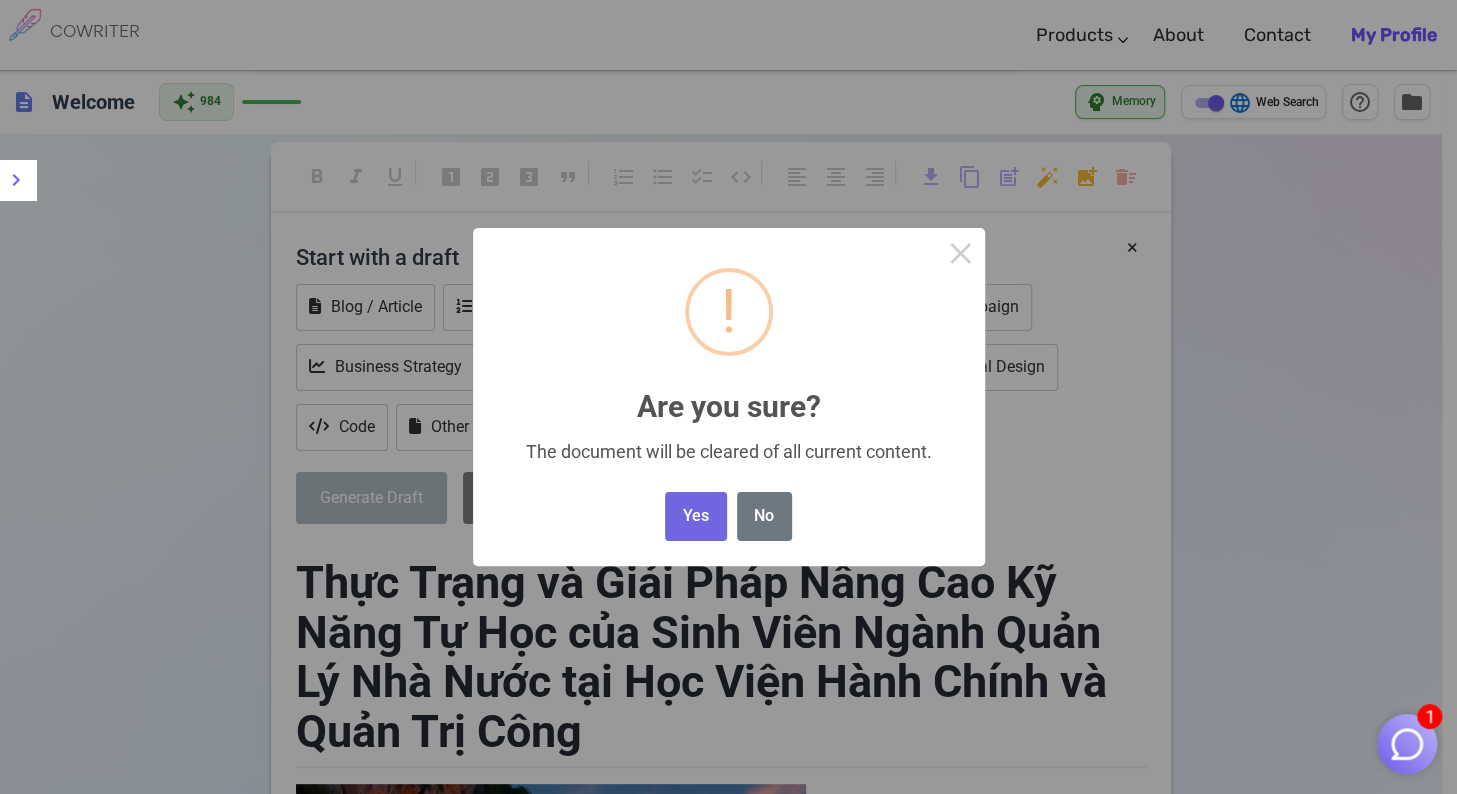 click on "COWRITER Products Writing Marketing Emails Images (soon) About Contact My Profile COWRITER Products Writing Marketing Emails Images (soon) About Feedback Contact My Profile description Welcome auto_awesome 984 psychology Memory language Web Search help_outline folder format_bold format_italic format_underlined looks_one looks_2 looks_3 format_quote format_list_numbered format_list_bulleted checklist code format_align_left format_align_center format_align_right download content_copy post_add auto_fix_high add_photo_alternate delete_sweep × Start with a draft Blog / Article Outline Essay Academic Paper Marketing Campaign Business Strategy Product Requirements (PRD) Book Report Technical Design Code Other Draft Generate Draft Cancel ﻿ Thực Trạng và Giải Pháp Nâng Cao Kỹ Năng Tự Học của Sinh Viên Ngành Quản Lý Nhà Nước tại Học Viện Hành Chính và Quản Trị Công ﻿ delete --- Mục Lục [Lời Mở Đầu](#lời-mở-đầu)      1. Phương pháp nghiên cứu   /" at bounding box center (728, 4912) 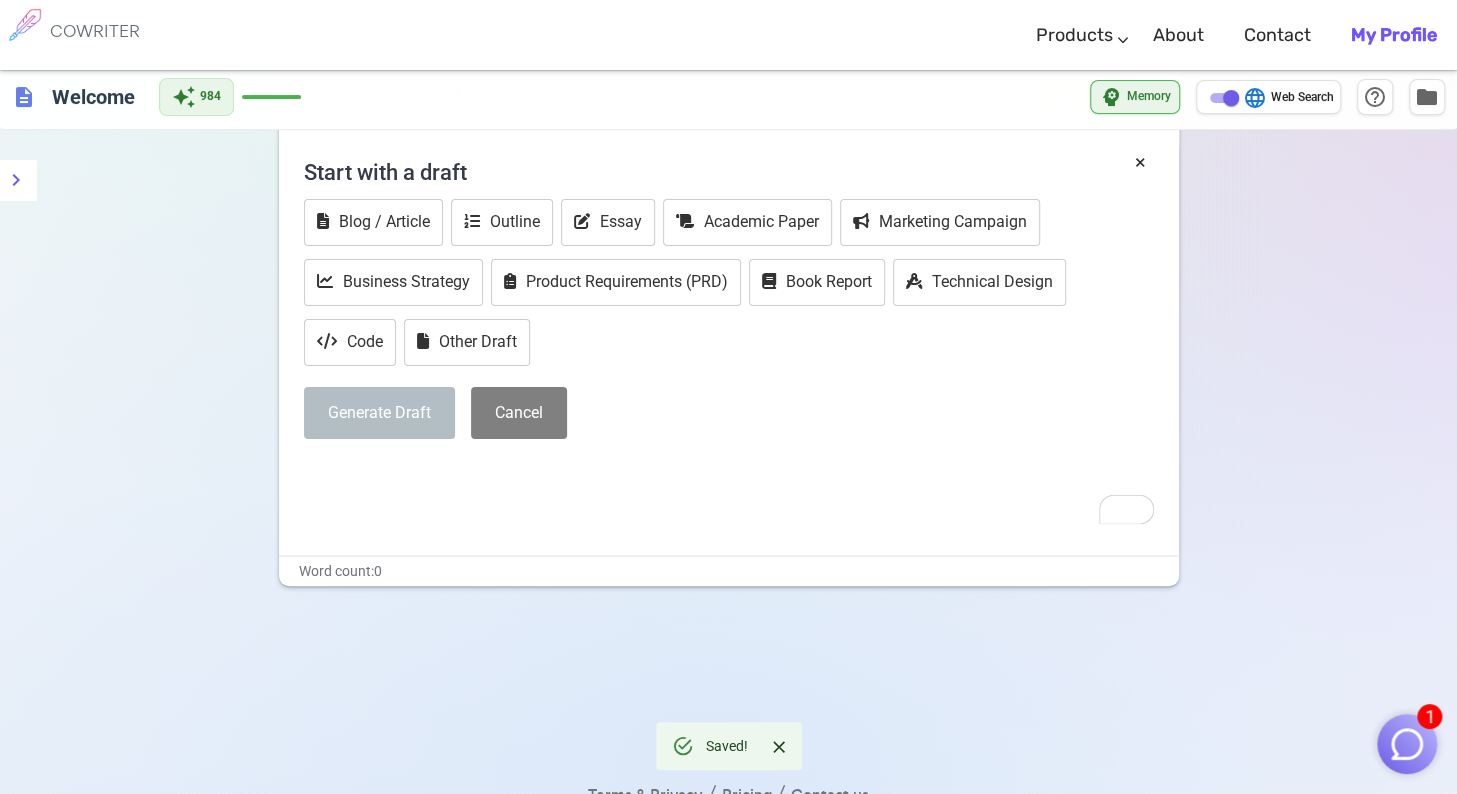 scroll, scrollTop: 134, scrollLeft: 0, axis: vertical 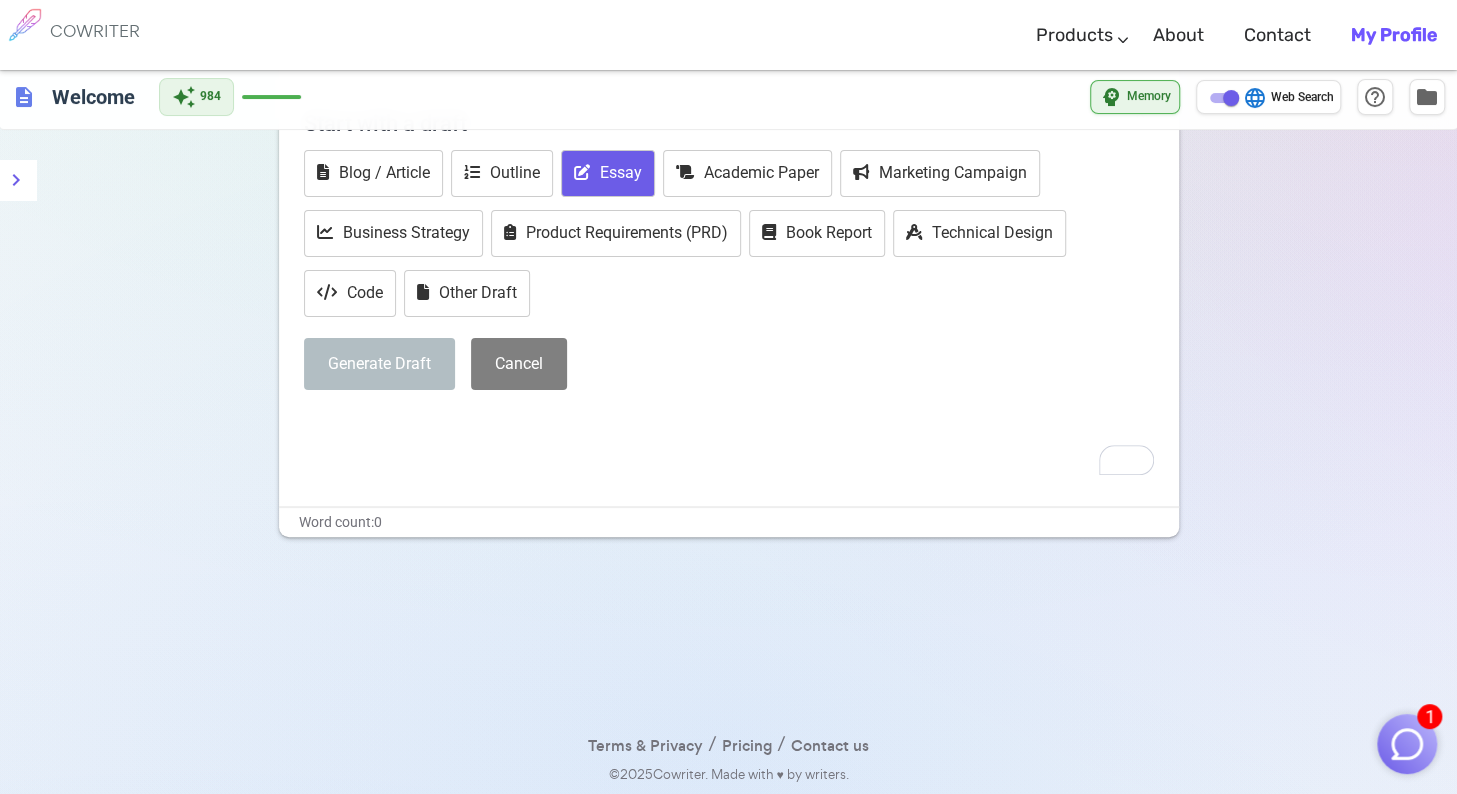 click on "Essay" at bounding box center (608, 173) 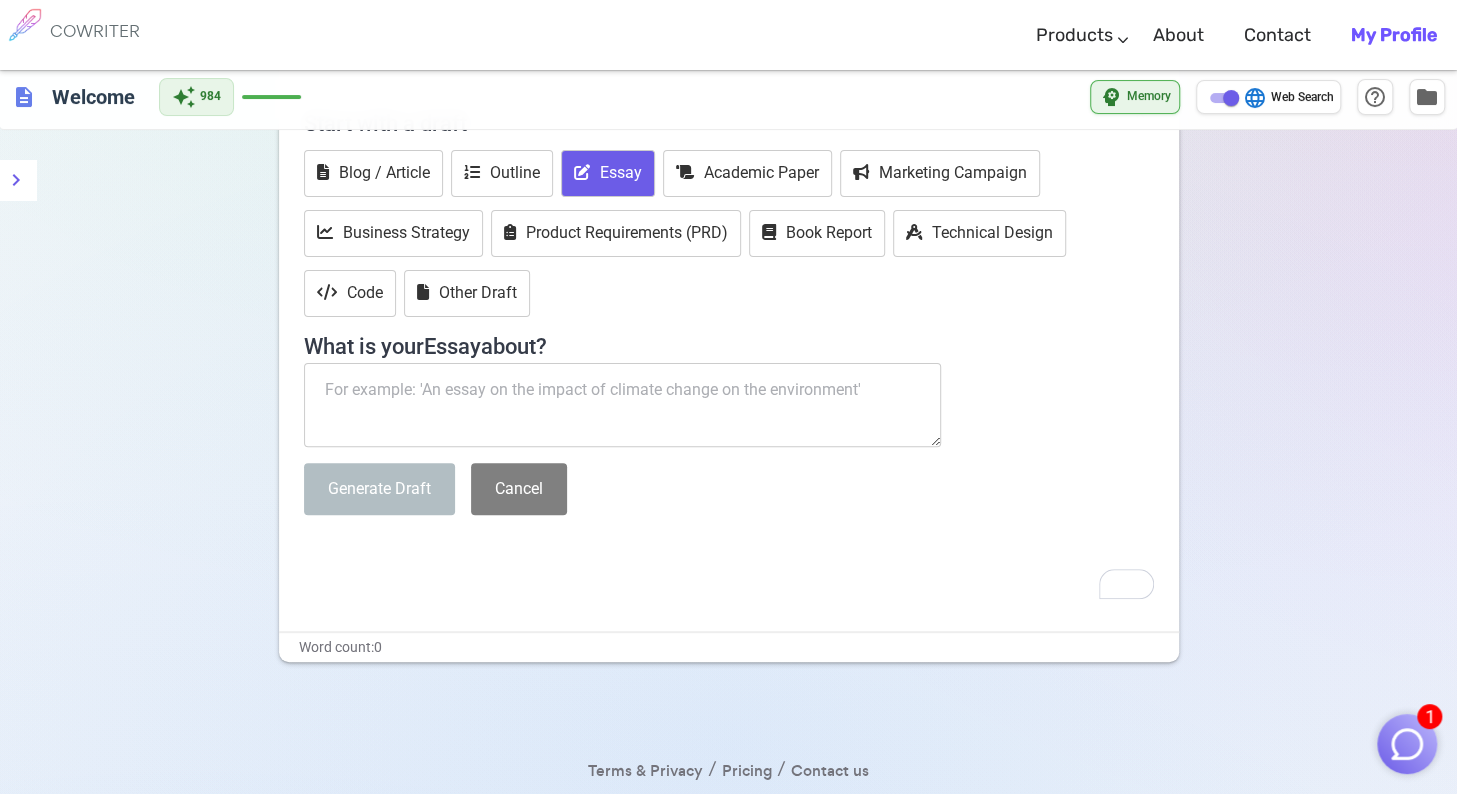click at bounding box center [623, 405] 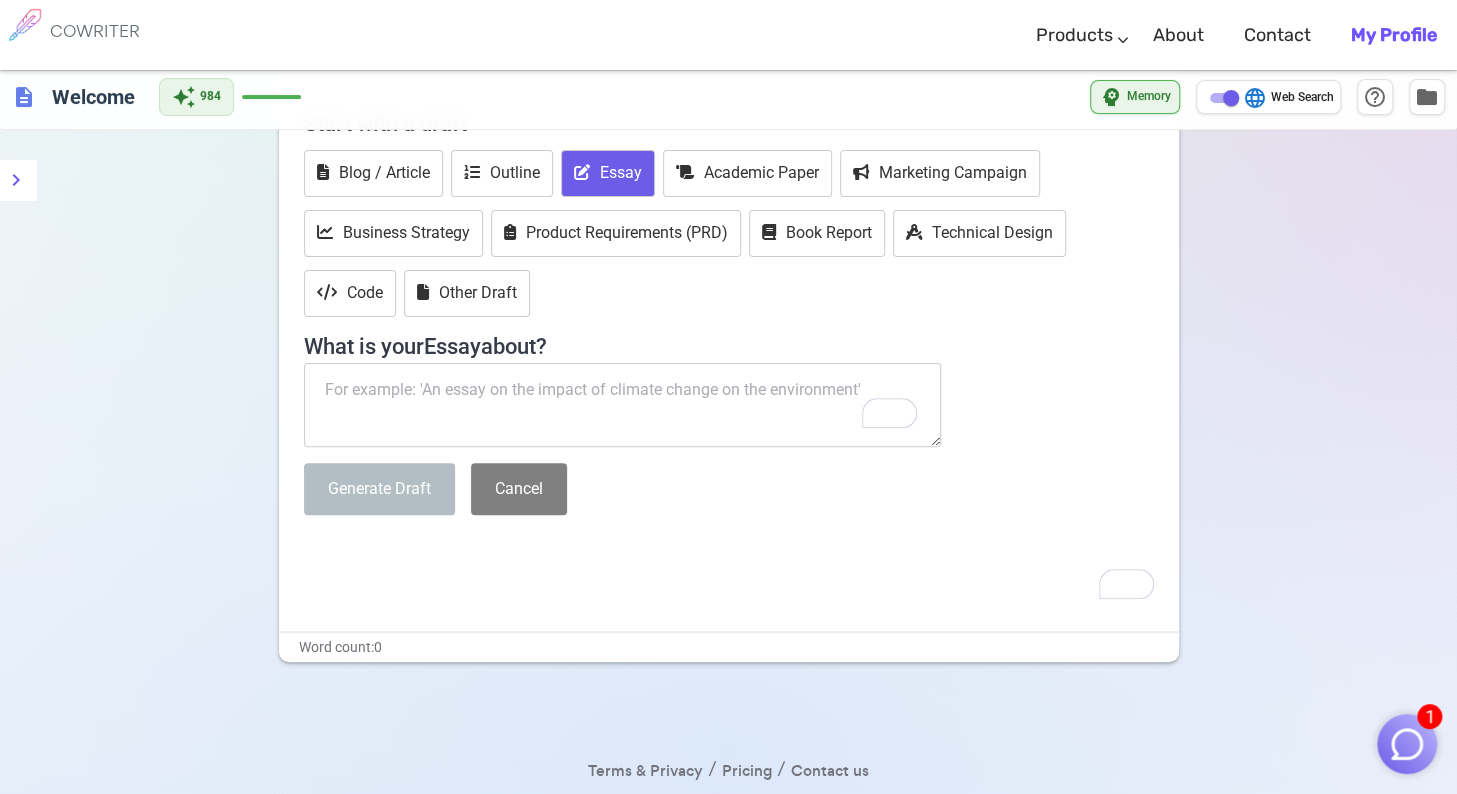 paste on "thực trạng và giải pháp nâng cao kỹ năng tự học của sinh viên ngành Quản lí Nhà nước tại [INSTITUTION_NAME] và Quản trị Công" 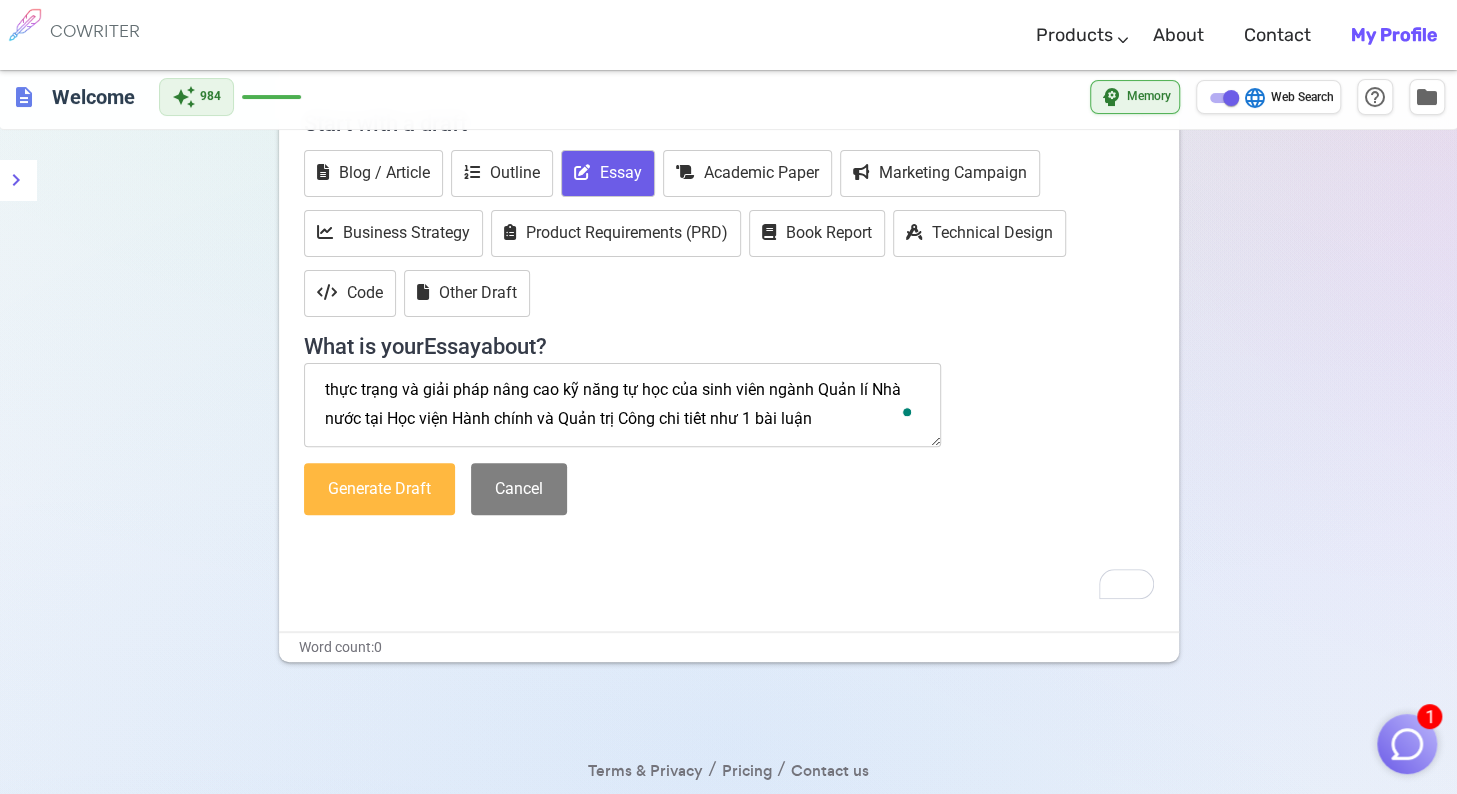 type on "thực trạng và giải pháp nâng cao kỹ năng tự học của sinh viên ngành Quản lí Nhà nước tại Học viện Hành chính và Quản trị Công chi tiết như 1 bài luận" 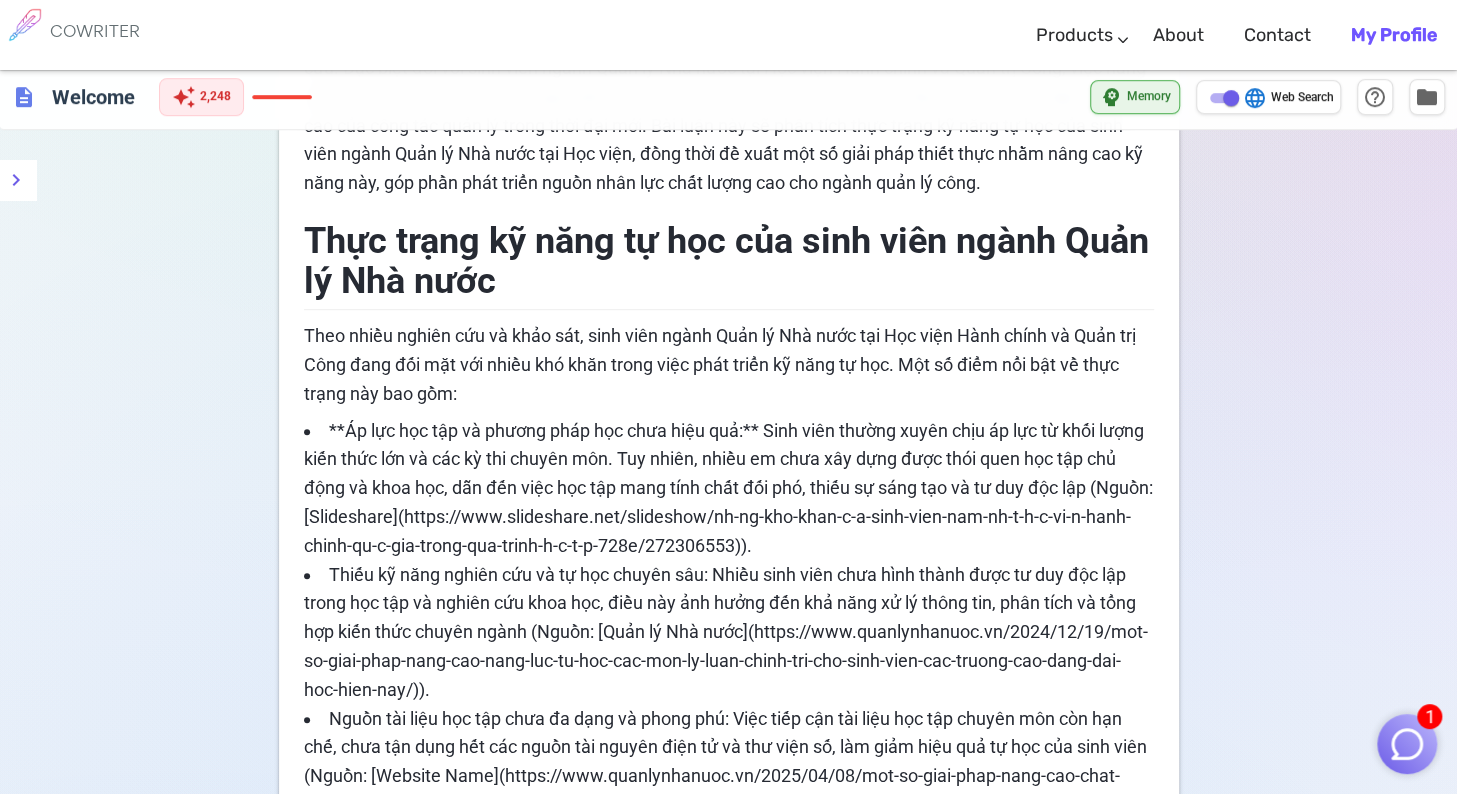 scroll, scrollTop: 600, scrollLeft: 0, axis: vertical 